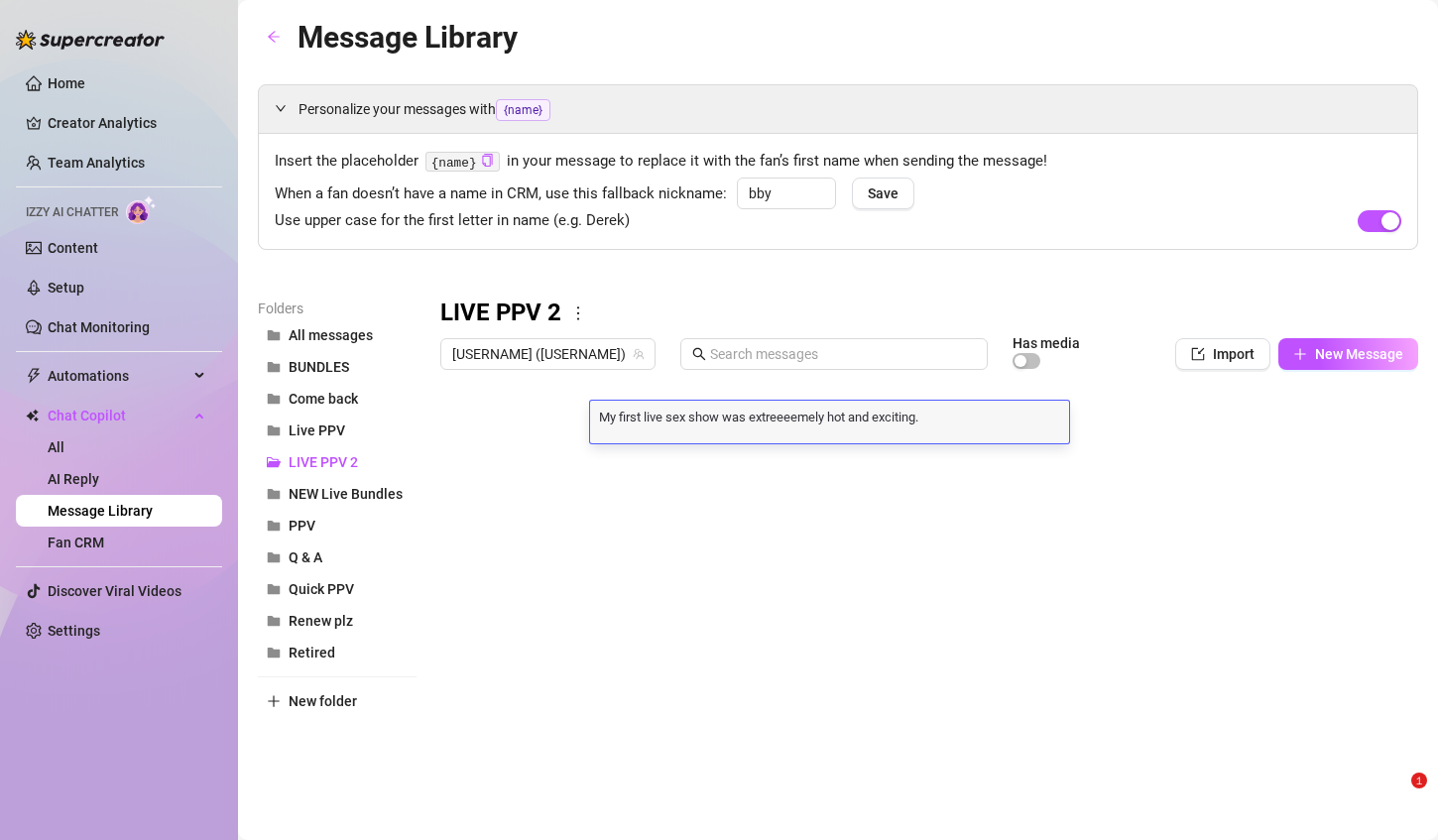 scroll, scrollTop: 0, scrollLeft: 0, axis: both 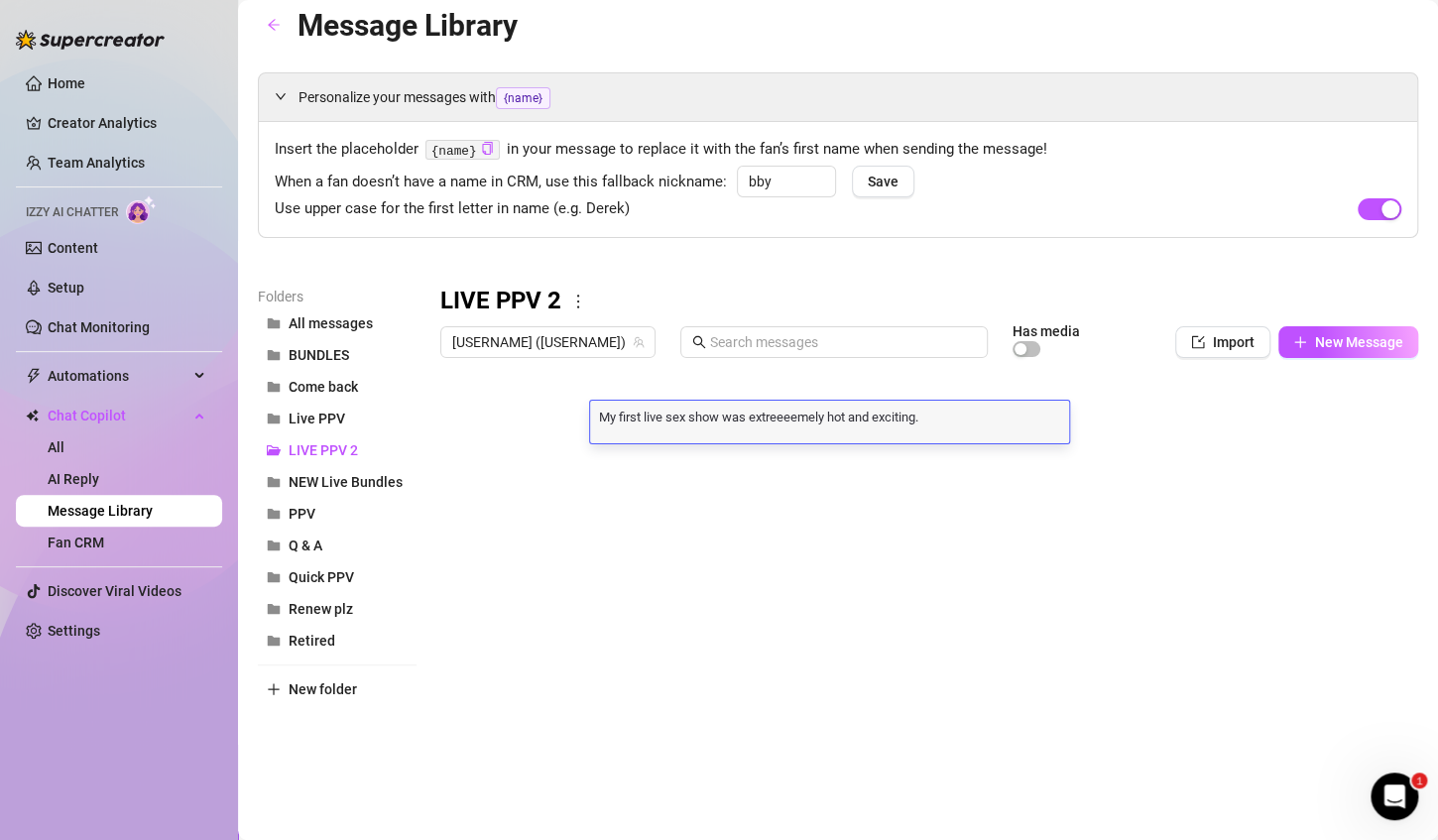click on "LIVE PPV 2" at bounding box center [929, 301] 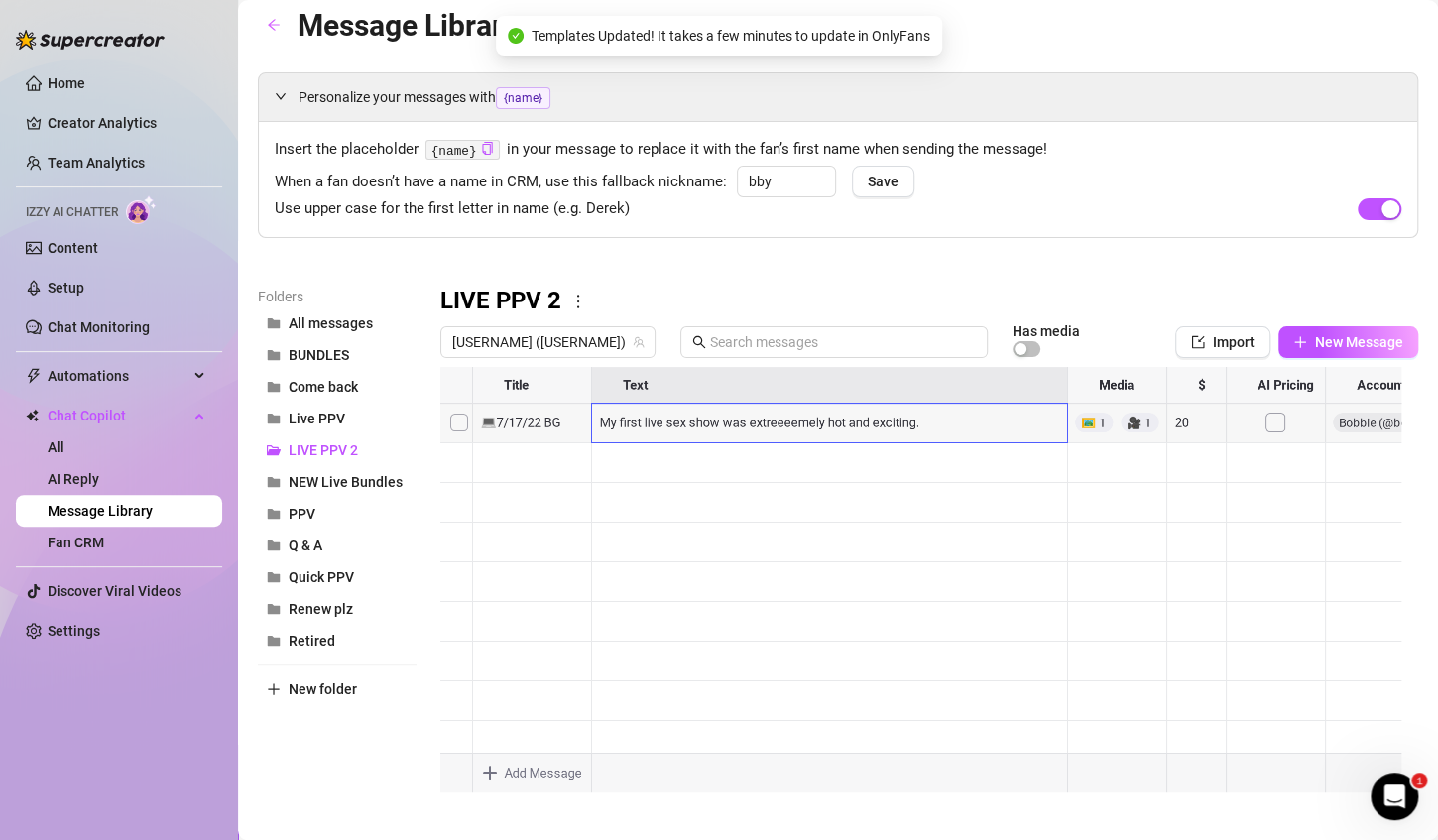 click at bounding box center (920, 588) 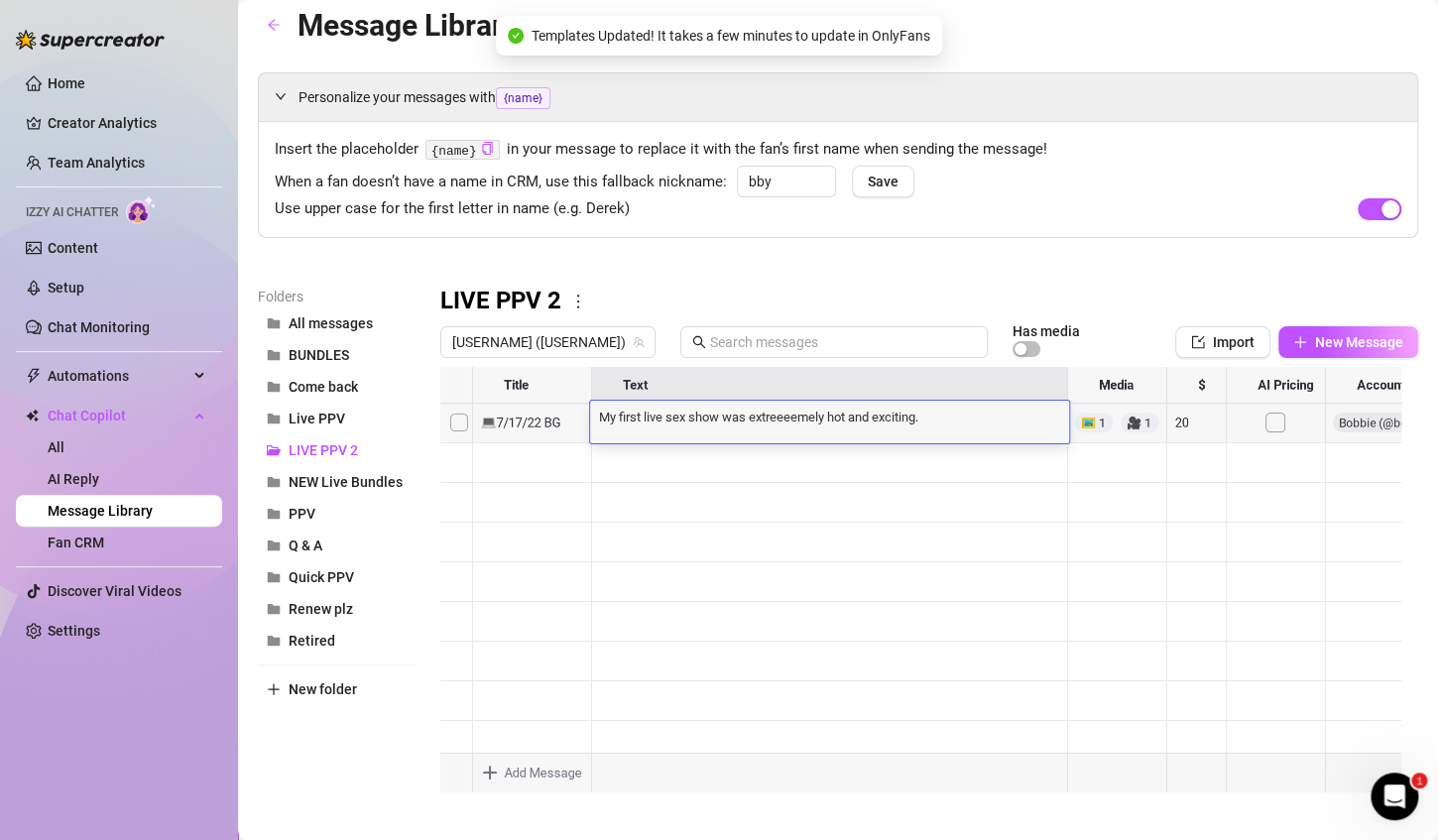 click on "My first live sex show was extreeeemely hot and exciting.
My first live sex show was extreeeemely hot and exciting." at bounding box center [829, 421] 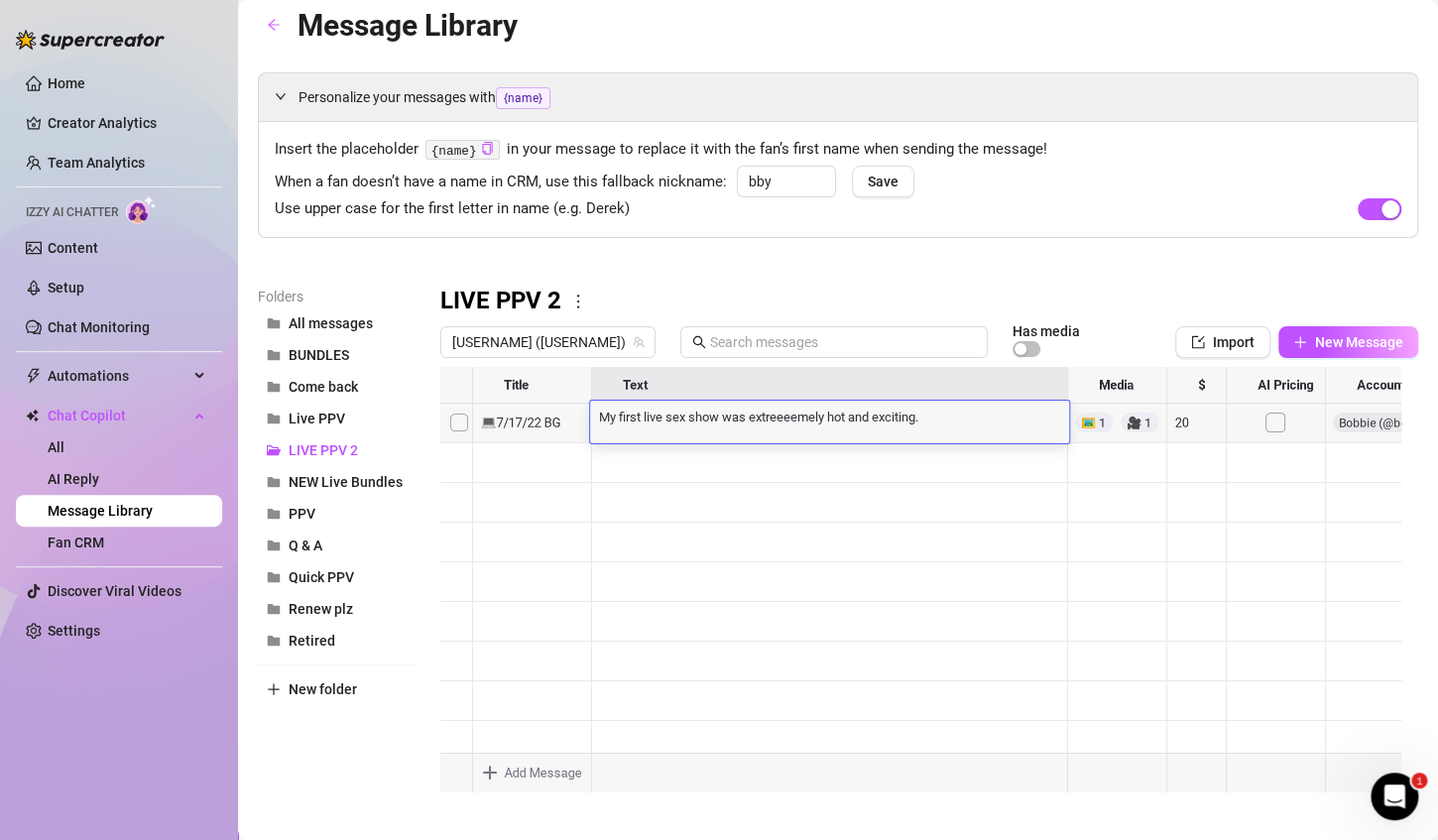 type 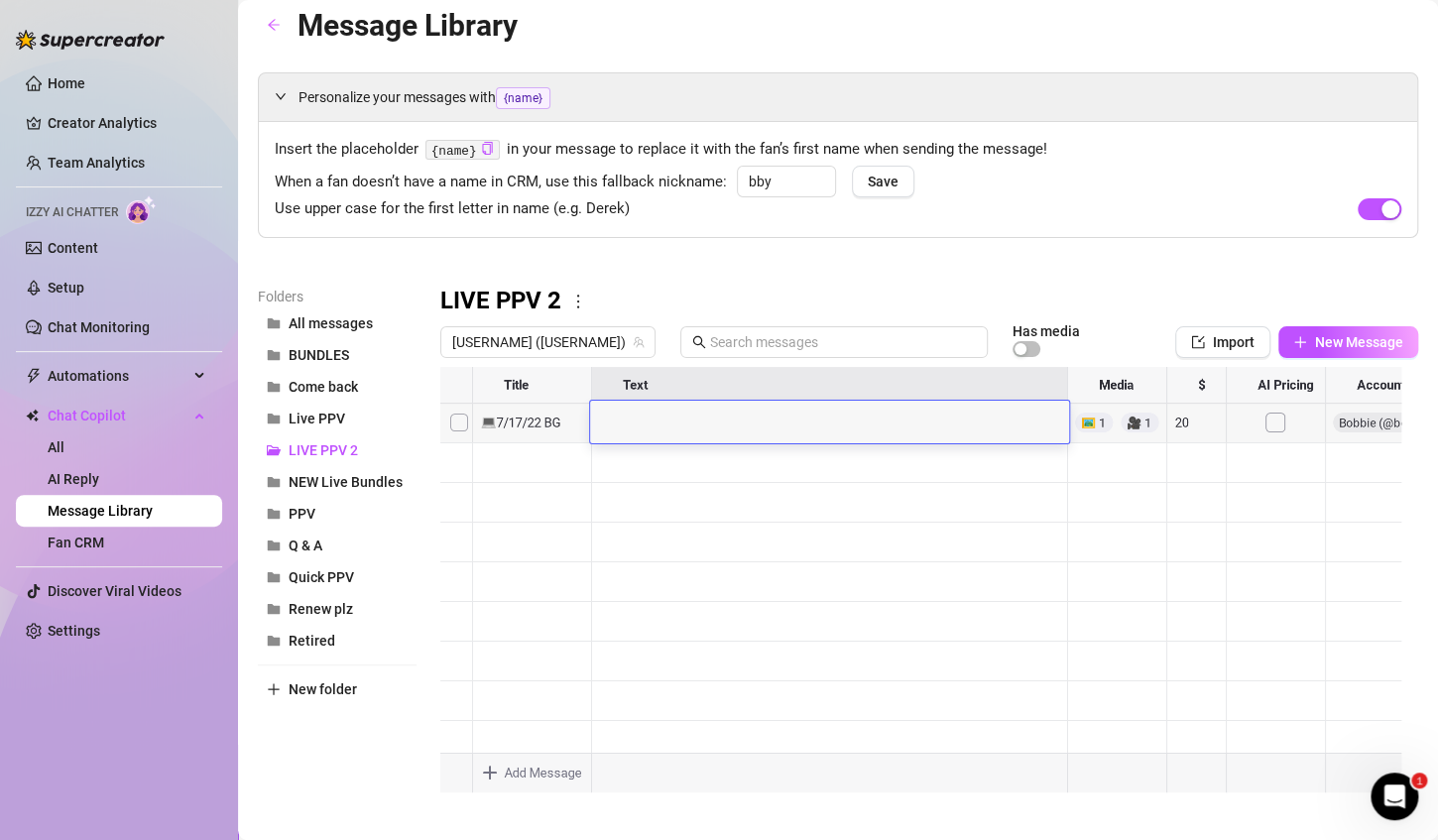 scroll, scrollTop: 0, scrollLeft: 0, axis: both 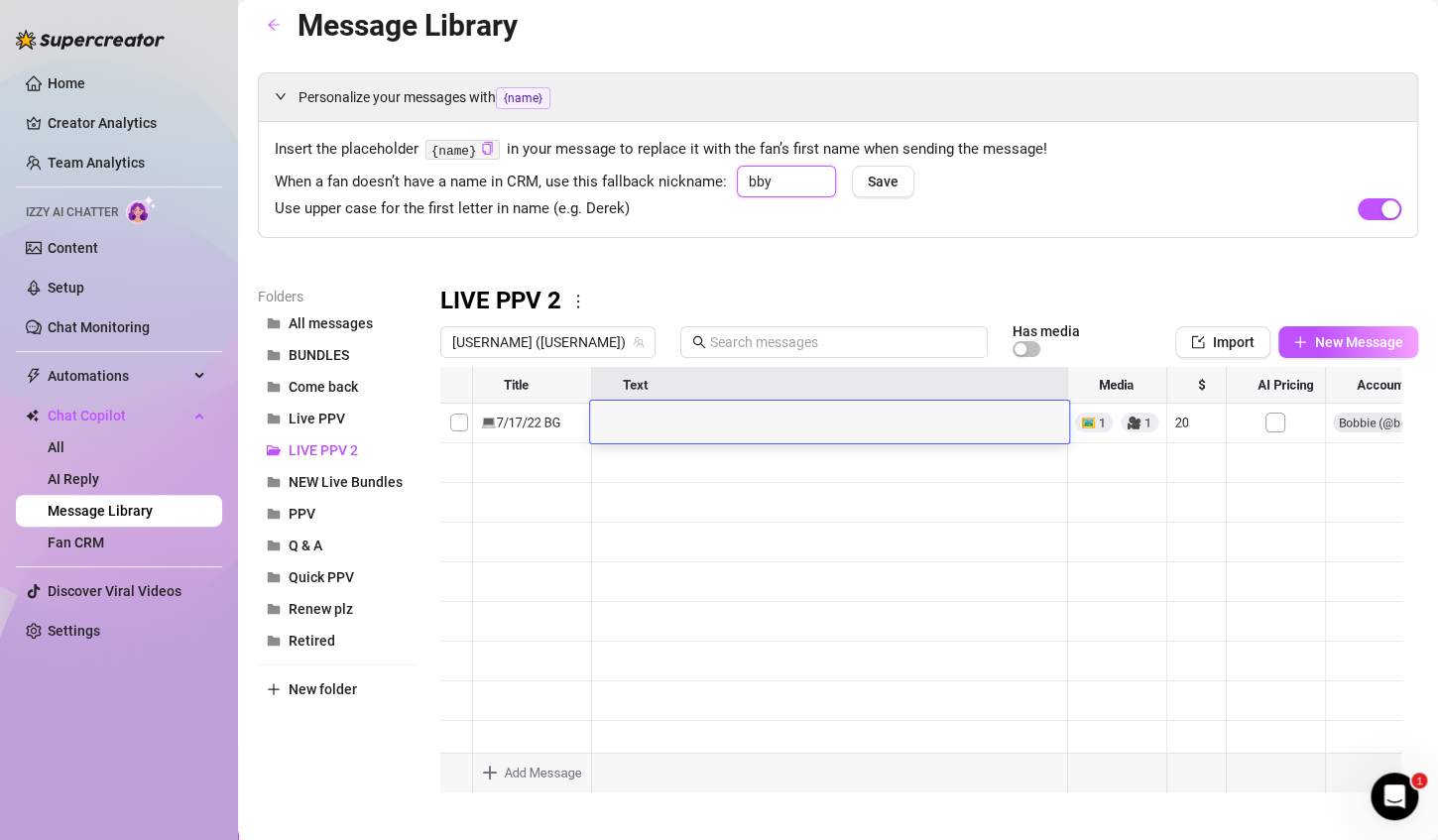 click on "bby" at bounding box center [786, 181] 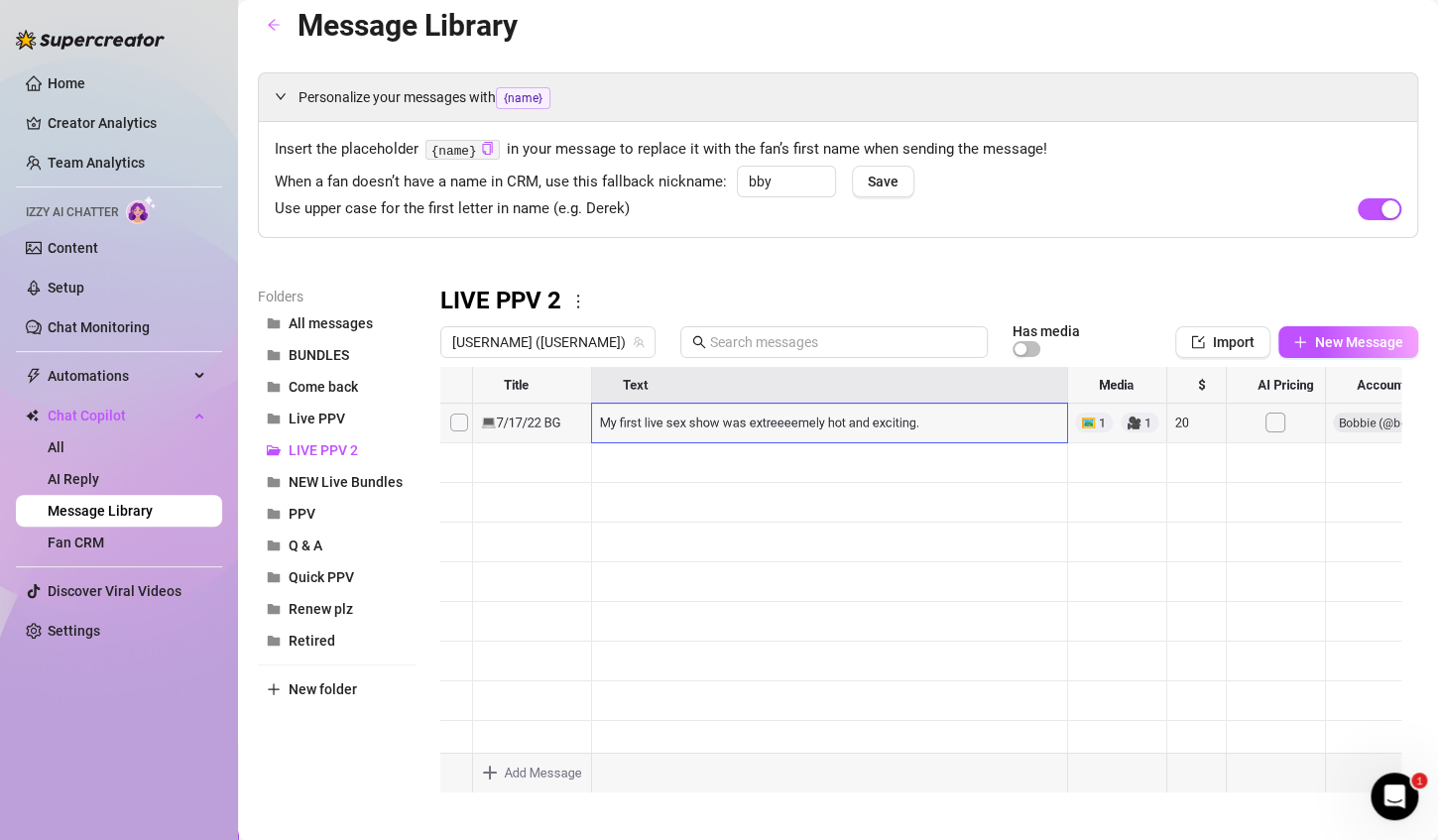 click at bounding box center [920, 588] 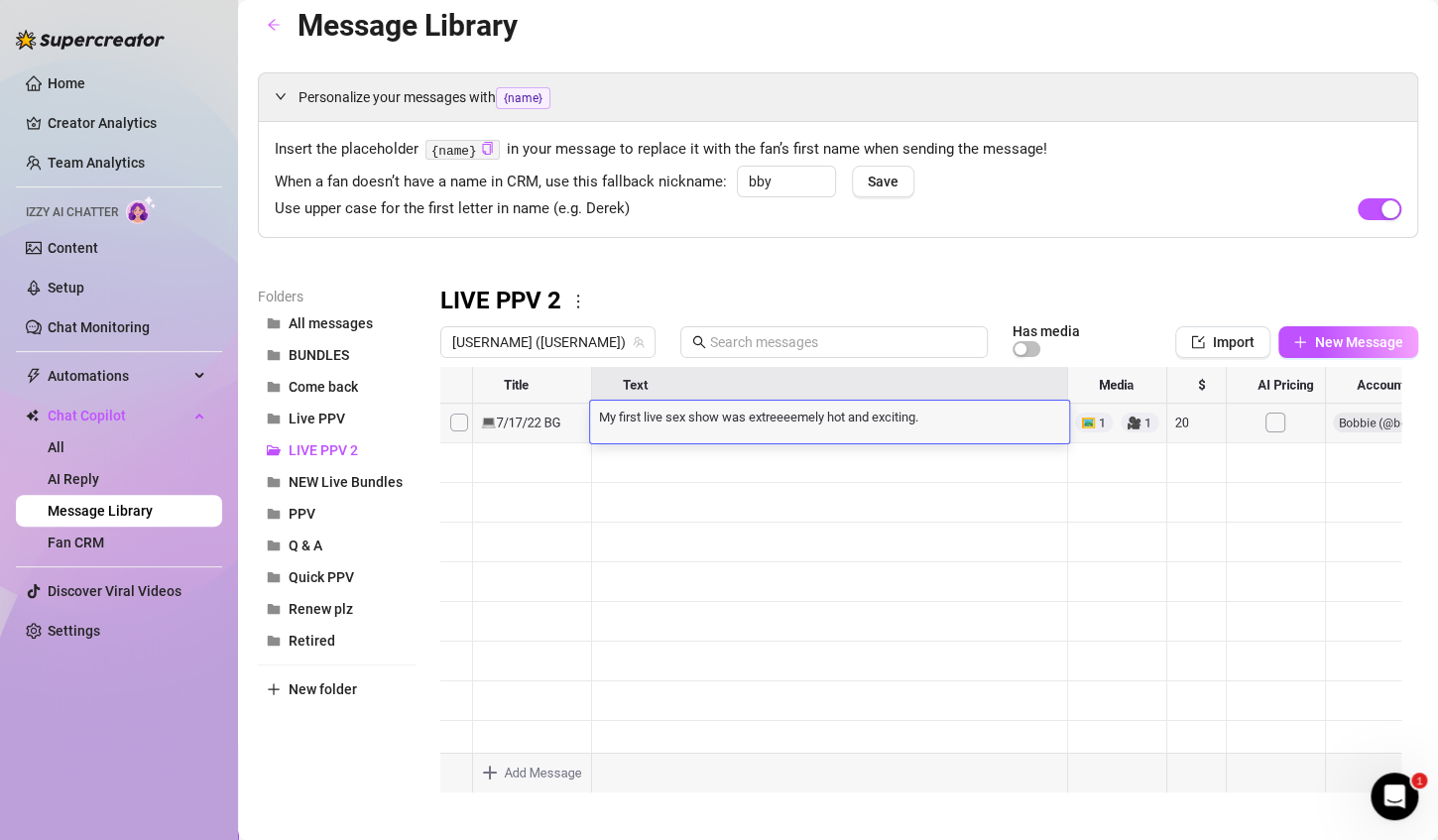 type 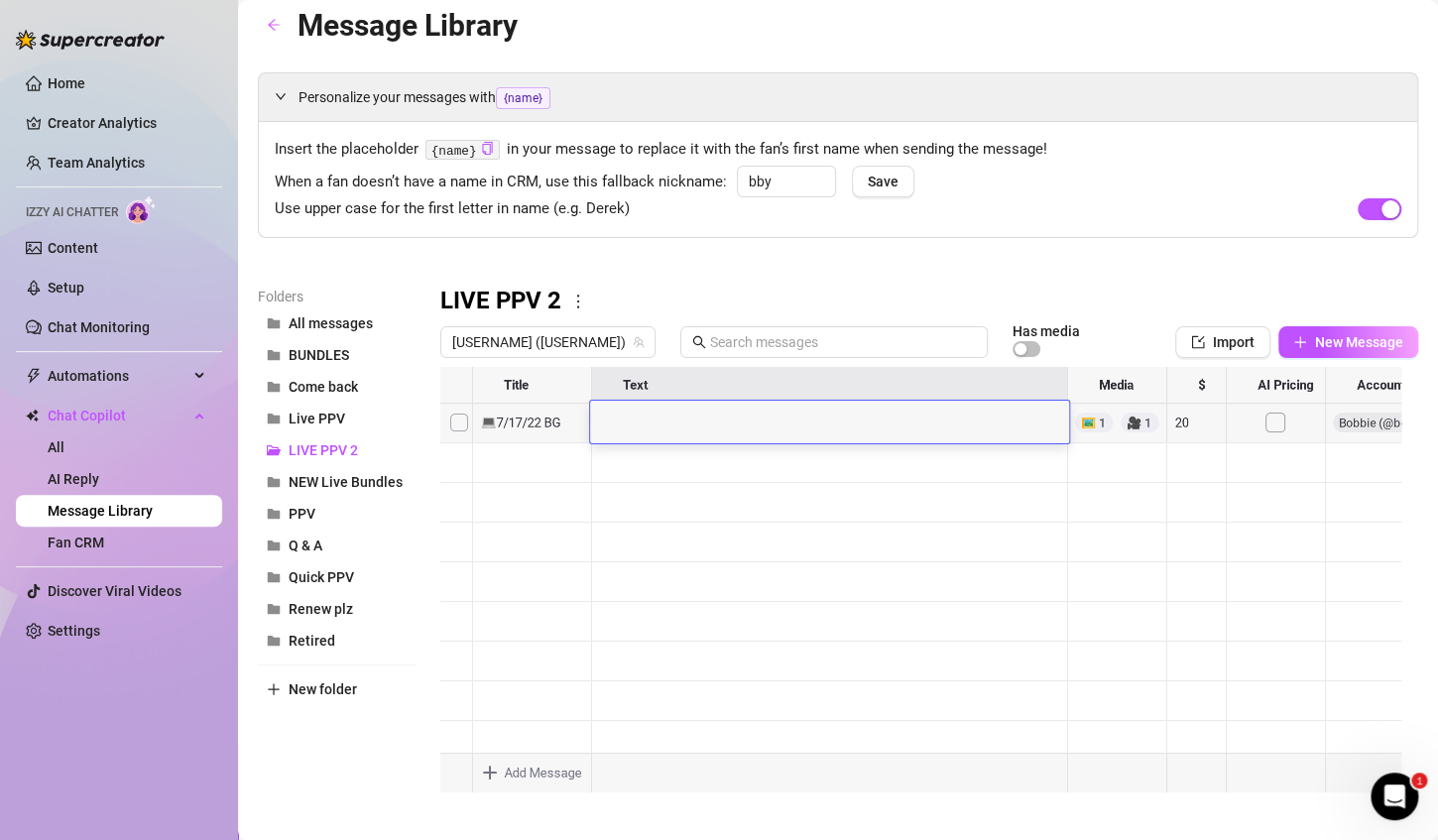 scroll, scrollTop: 0, scrollLeft: 0, axis: both 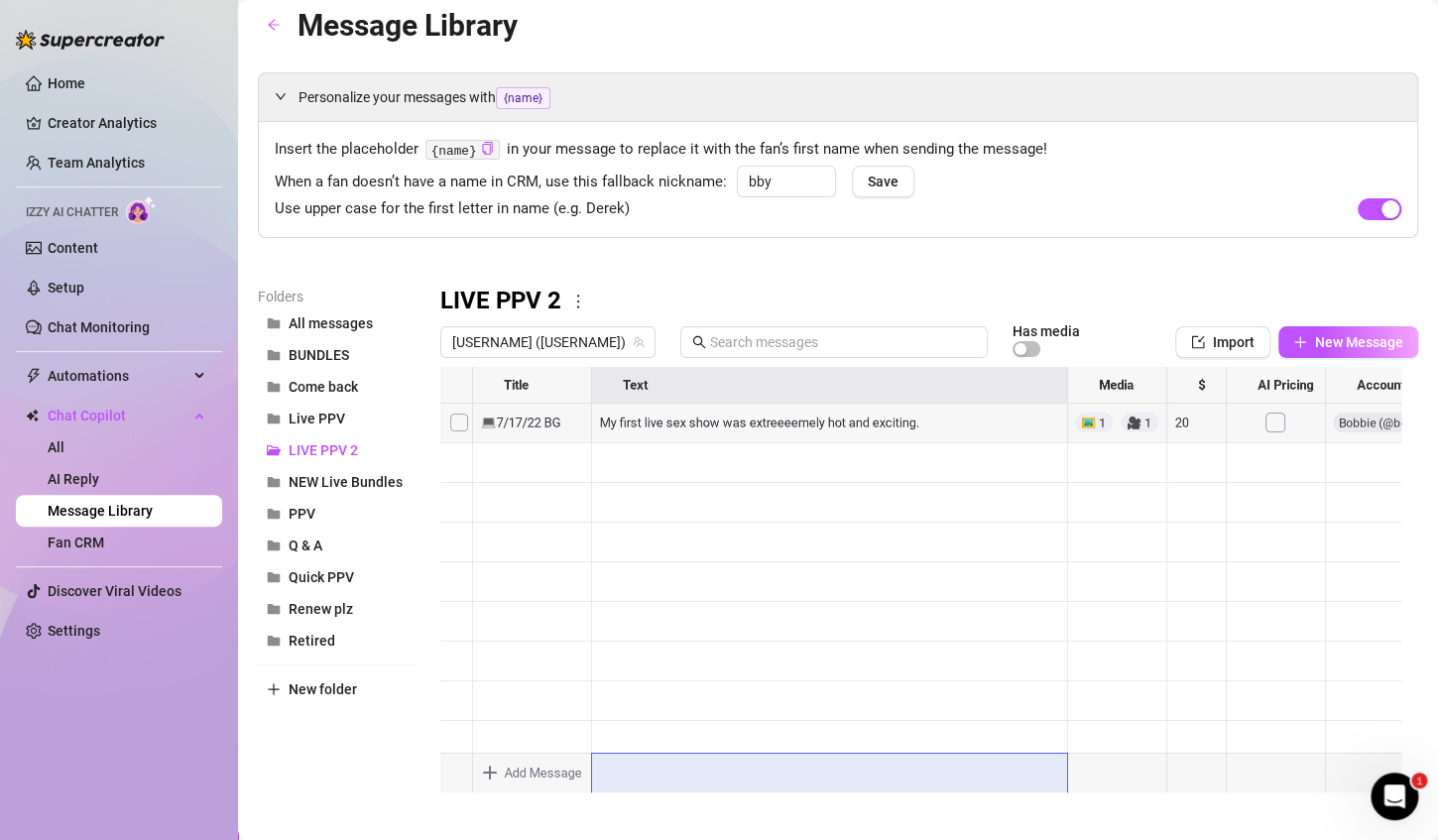 click at bounding box center [920, 588] 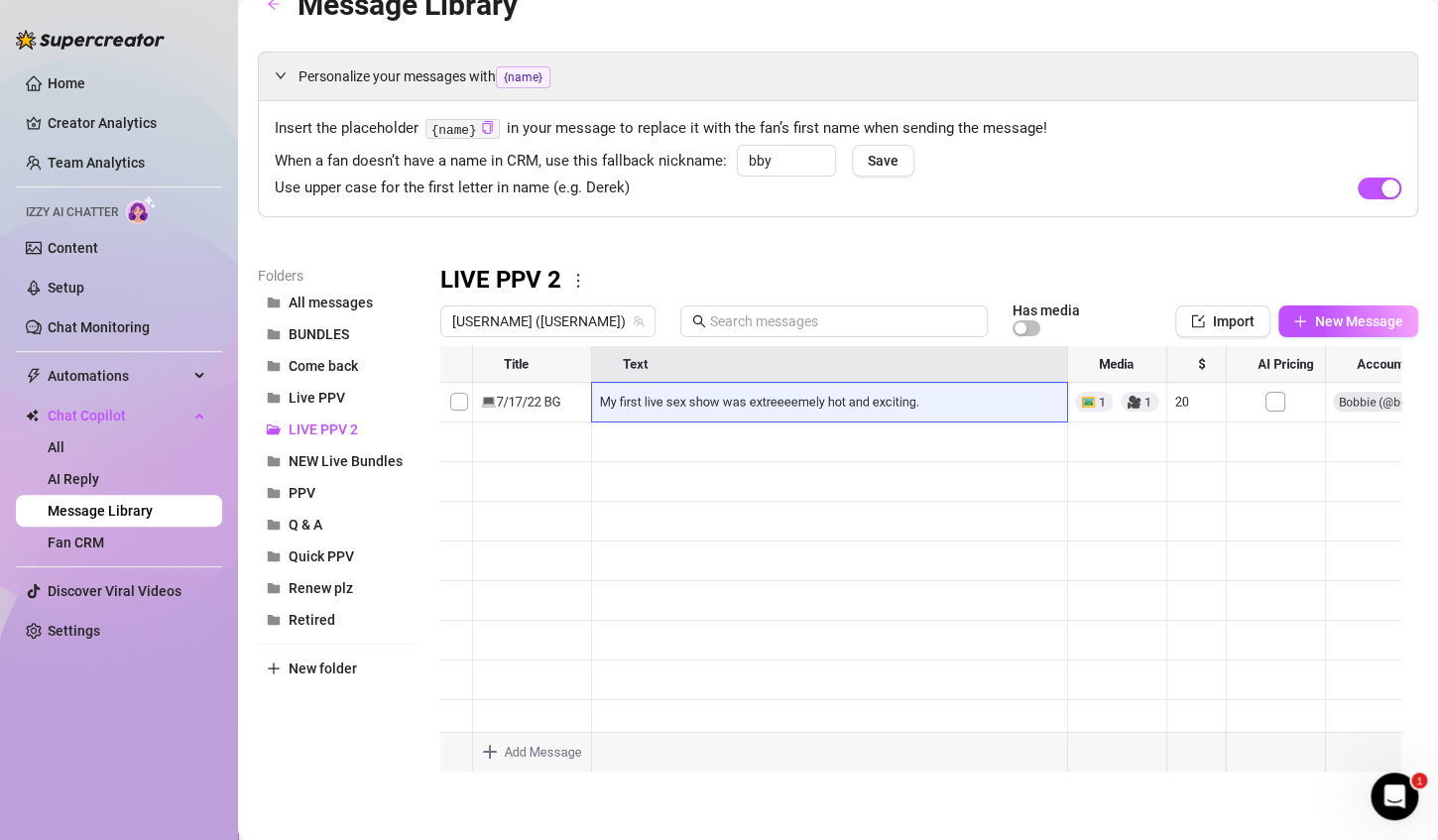scroll, scrollTop: 40, scrollLeft: 0, axis: vertical 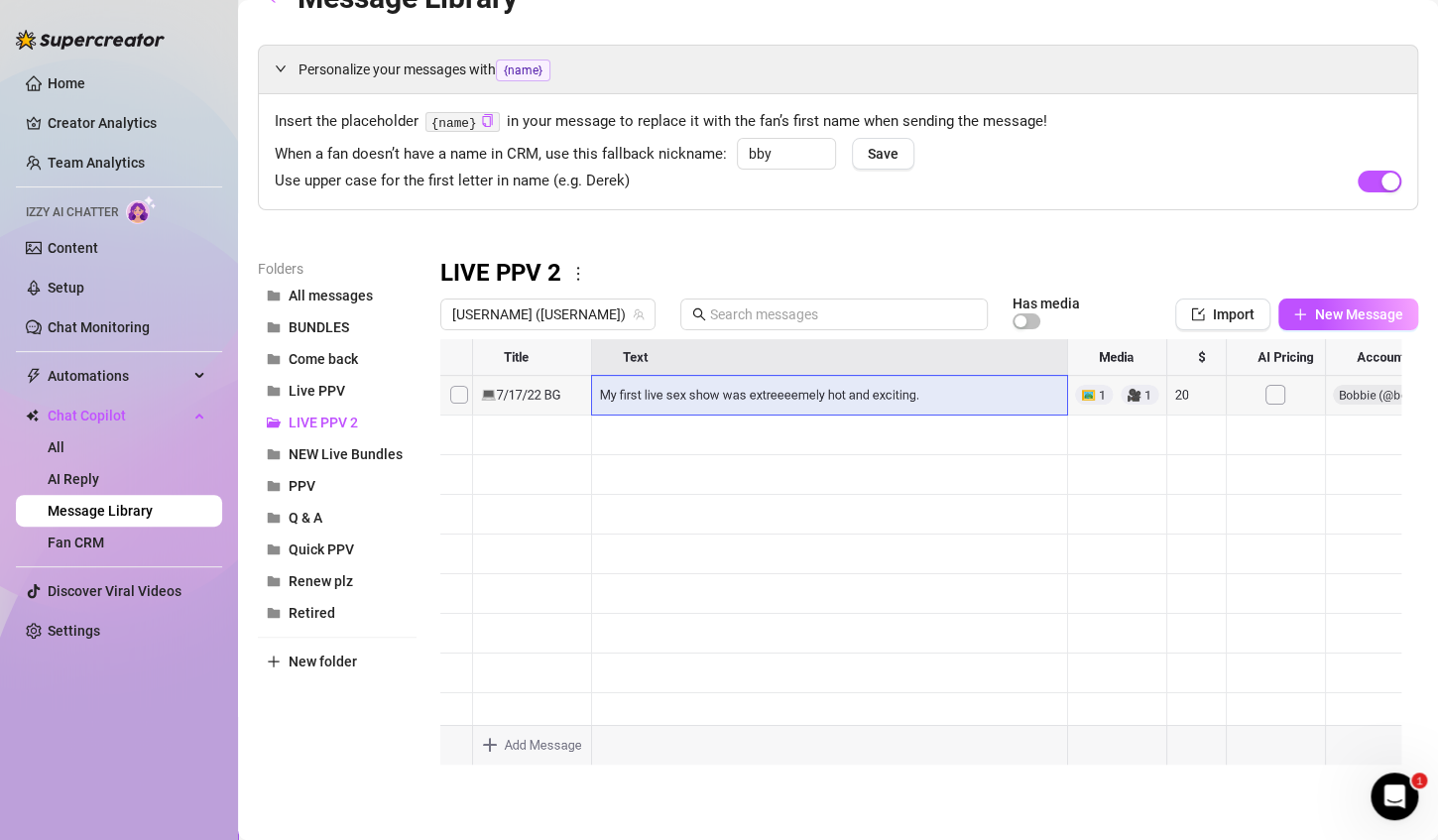 click at bounding box center (920, 560) 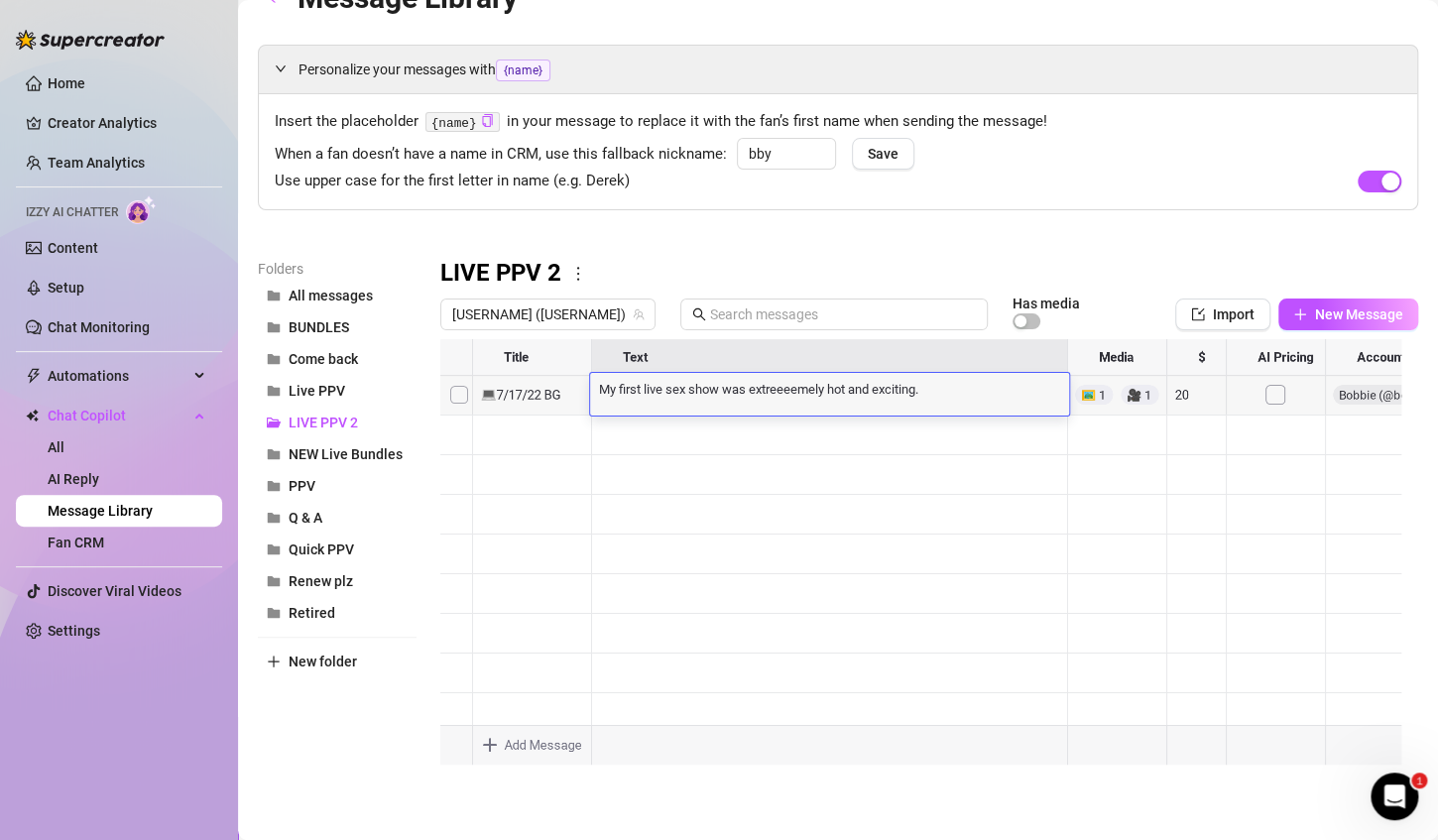 click on "My first live sex show was extreeeemely hot and exciting." at bounding box center (829, 388) 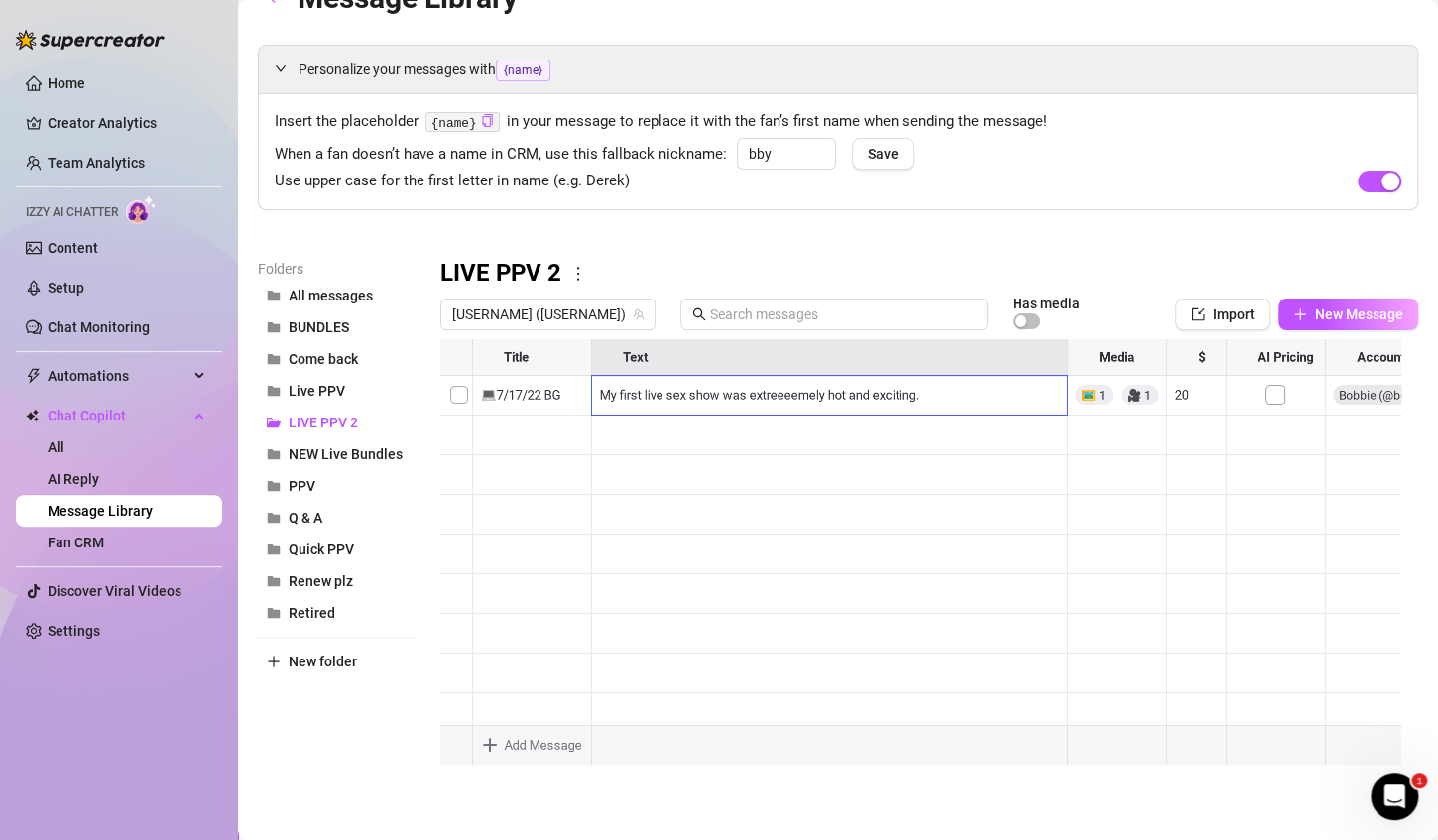 click on "Personalize your messages with  {name} Insert the placeholder   {name}   in your message to replace it with the fan’s first name when sending the message! When a fan doesn’t have a name in CRM, use this fallback nickname:   bby Save Use upper case for the first letter in name (e.g. Derek)   Folders All messages BUNDLES Come back Live PPV LIVE PPV 2 NEW Live Bundles PPV Q & A Quick PPV Renew plz Retired New folder LIVE PPV 2 [USERNAME]‎ ([USERNAME]) Has media Import New Message Title Text Media $ AI Pricing Accounts 💻[DATE] BG My first live sex show was extreeeemely hot and exciting. 20 false Type to search" at bounding box center [838, 413] 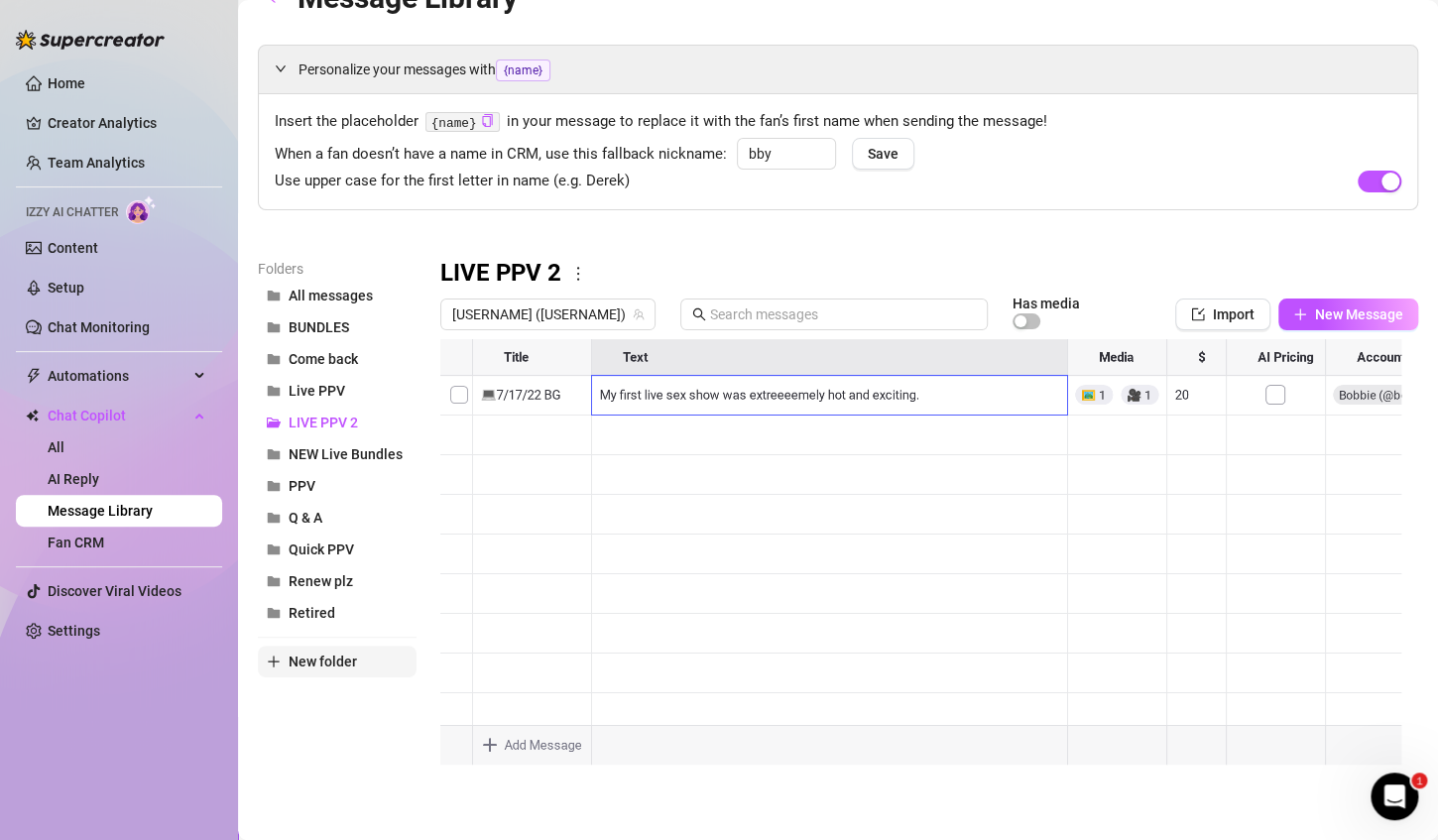 click on "New folder" at bounding box center (322, 661) 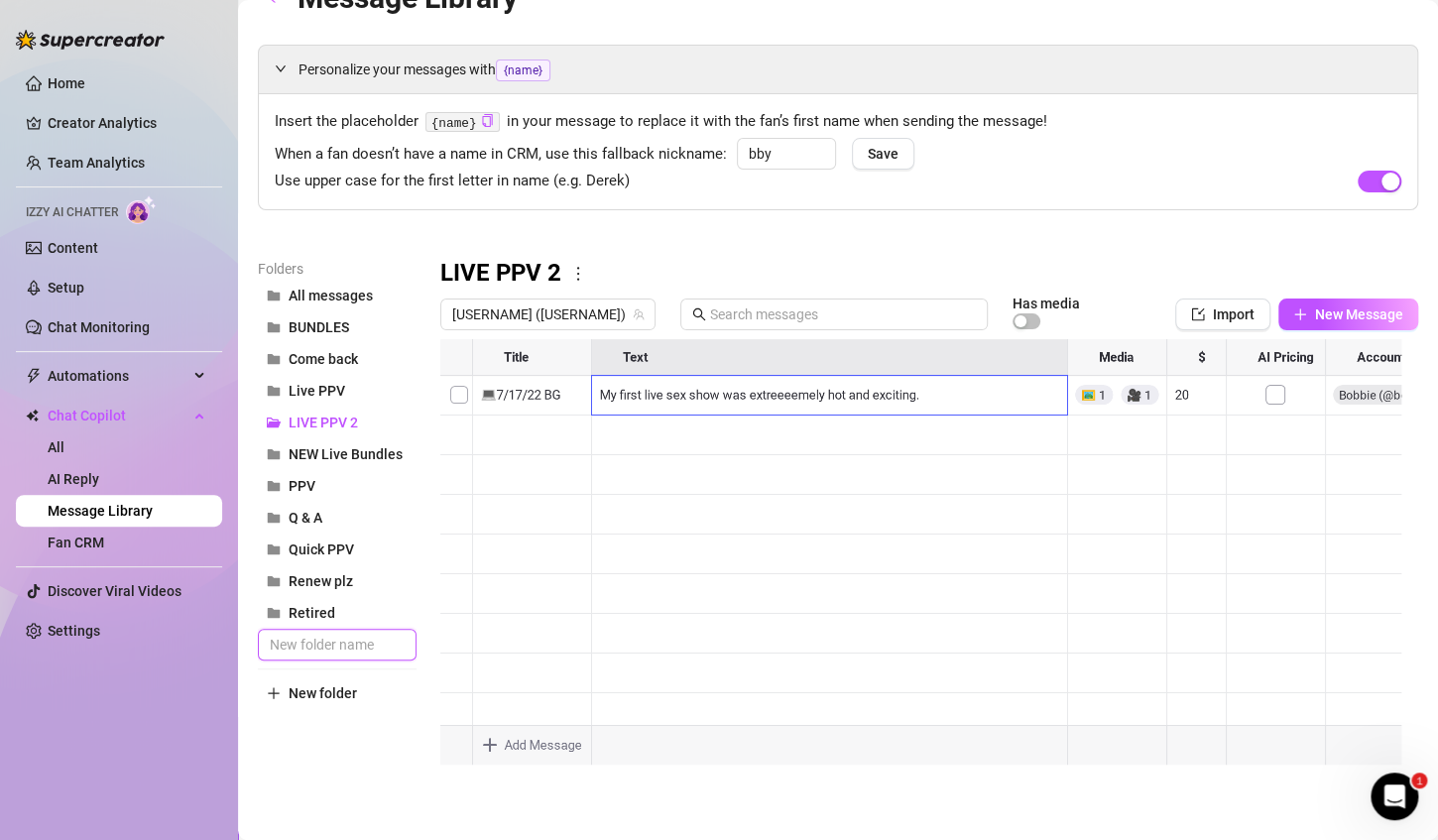 click at bounding box center (337, 645) 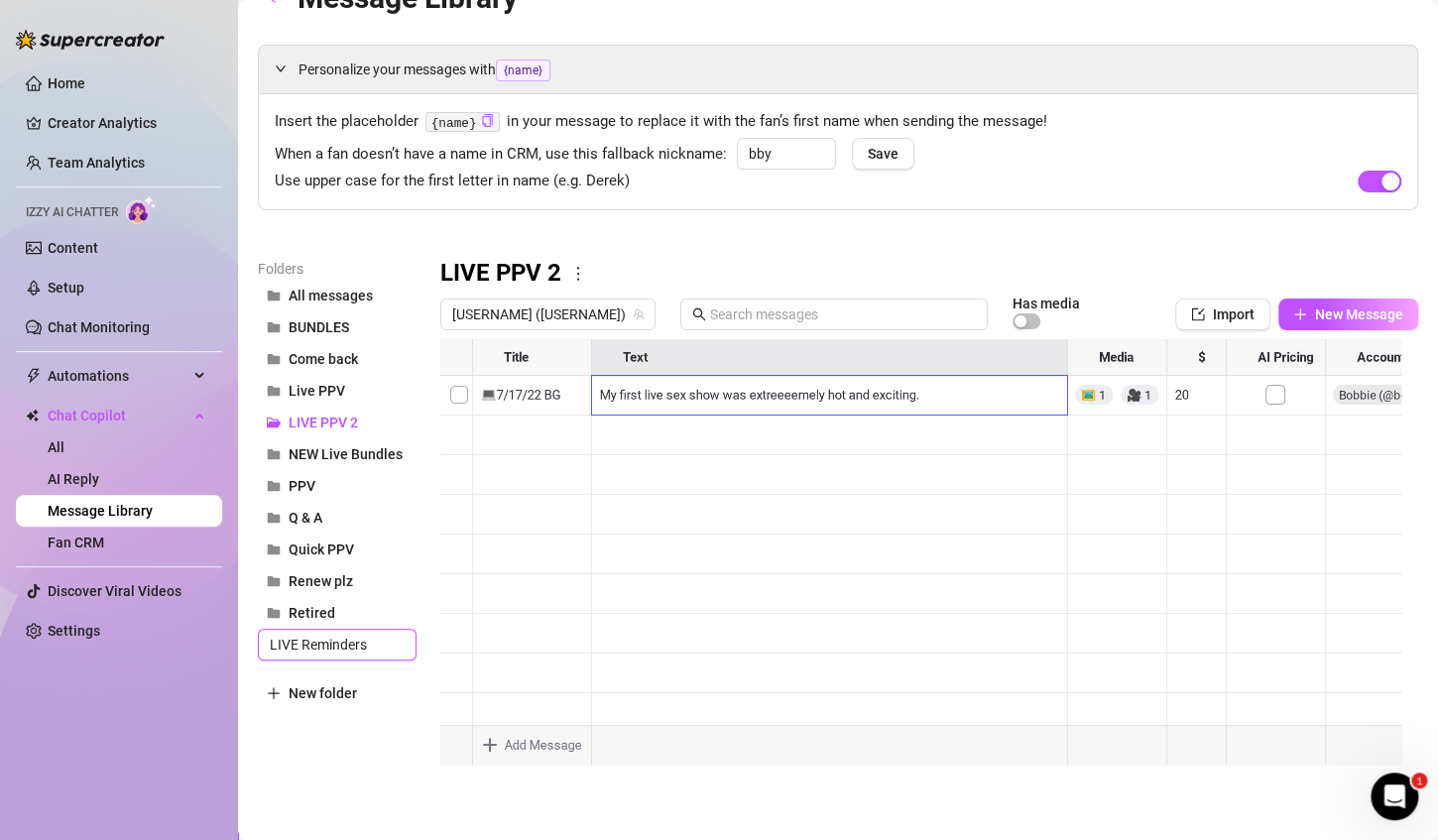 type on "LIVE Reminders" 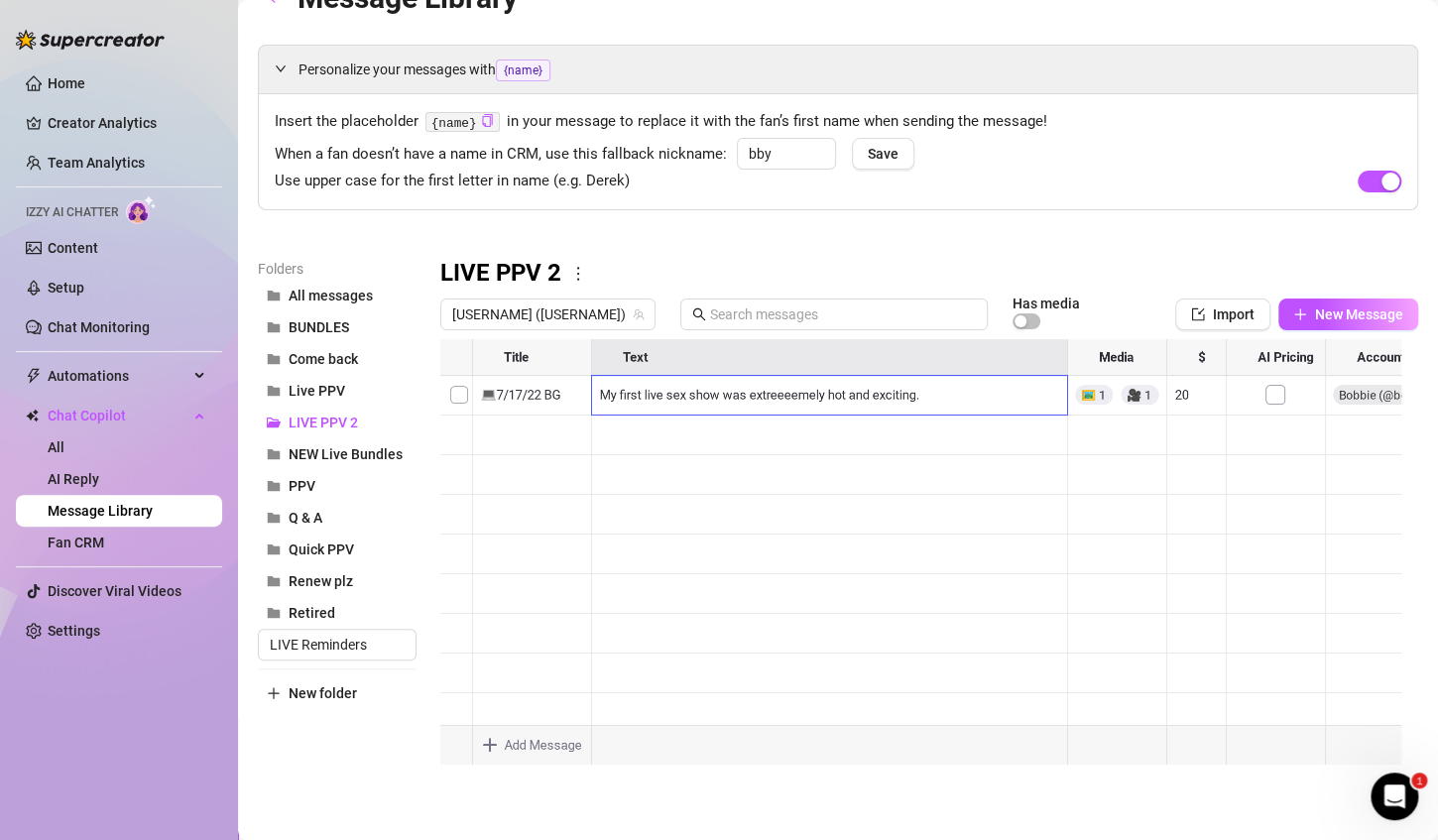 click on "Folders All messages BUNDLES Come back Live PPV LIVE PPV 2 NEW Live Bundles PPV Q & A Quick PPV Renew plz Retired LIVE Reminders New folder" at bounding box center [337, 520] 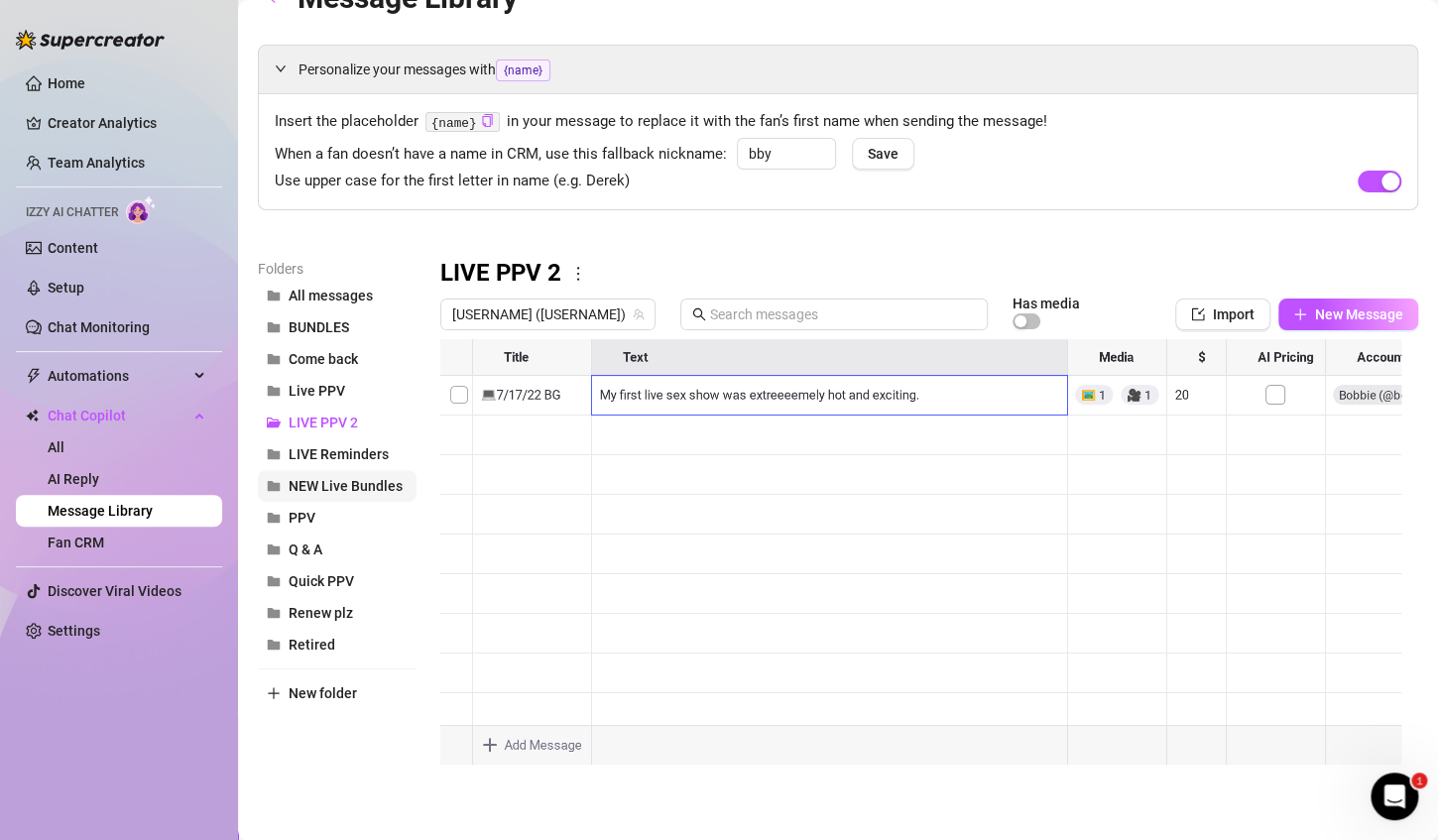 click on "NEW Live Bundles" at bounding box center [337, 486] 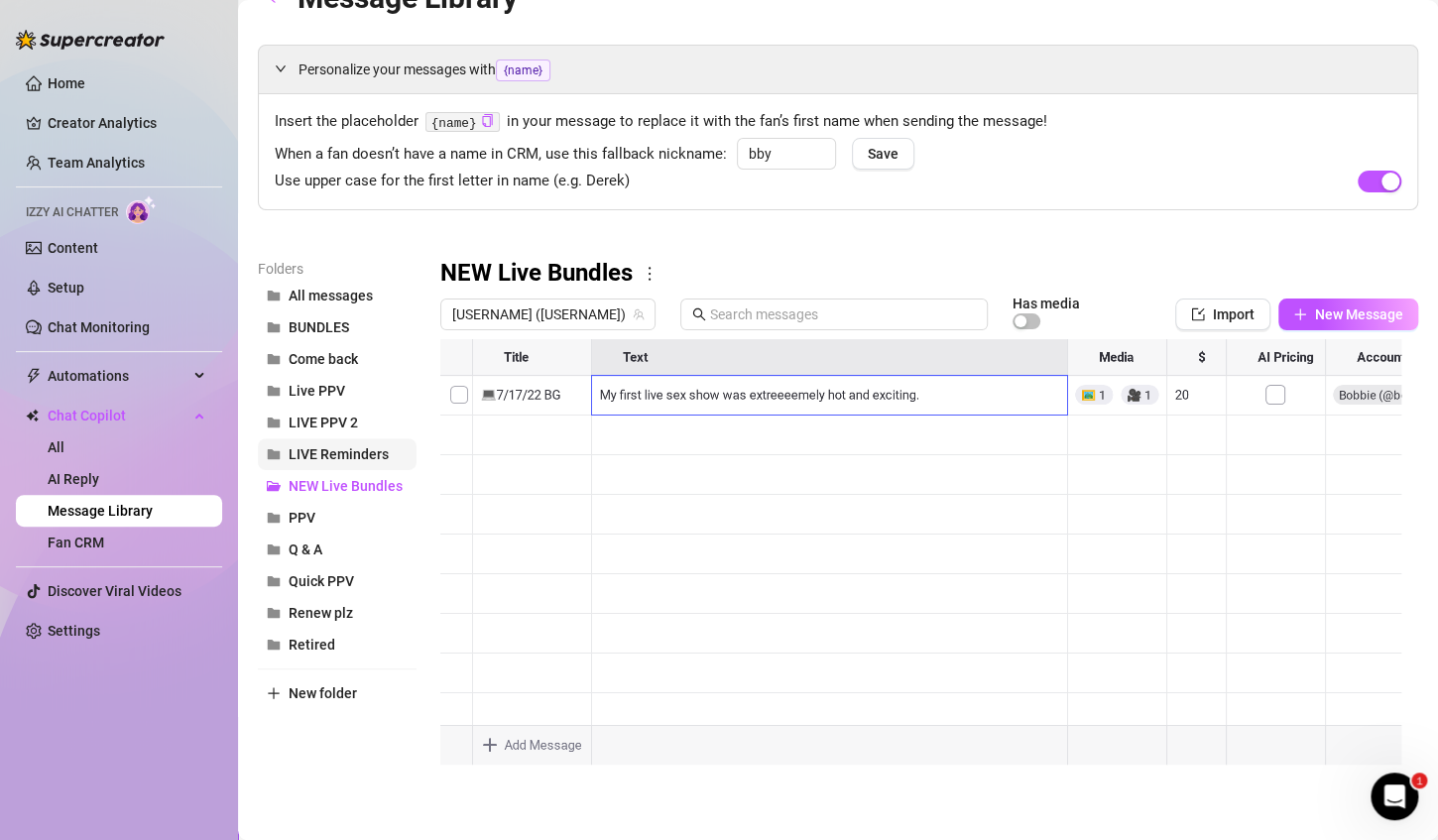 click on "LIVE Reminders" at bounding box center [338, 454] 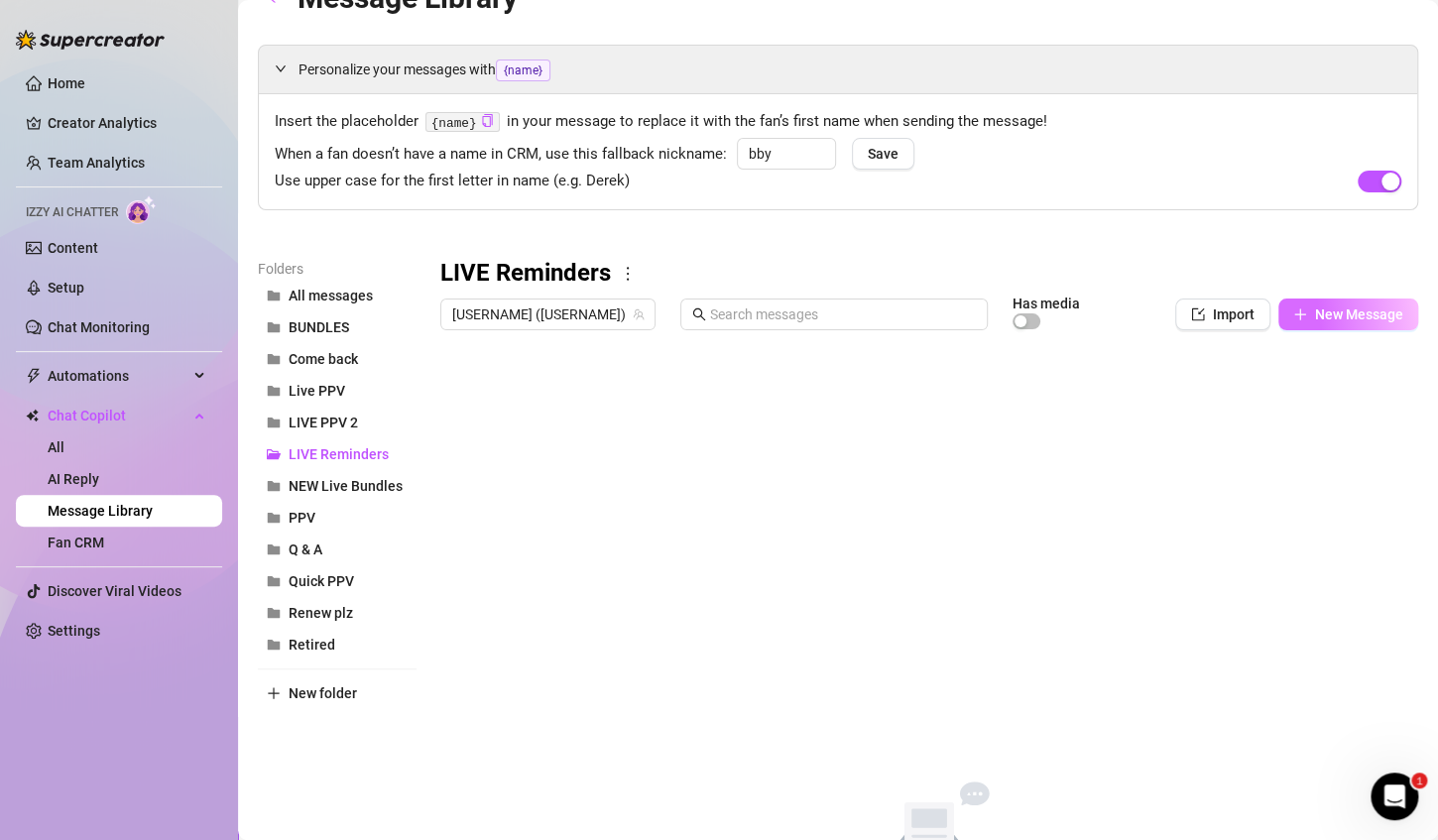 click on "New Message" at bounding box center [1359, 314] 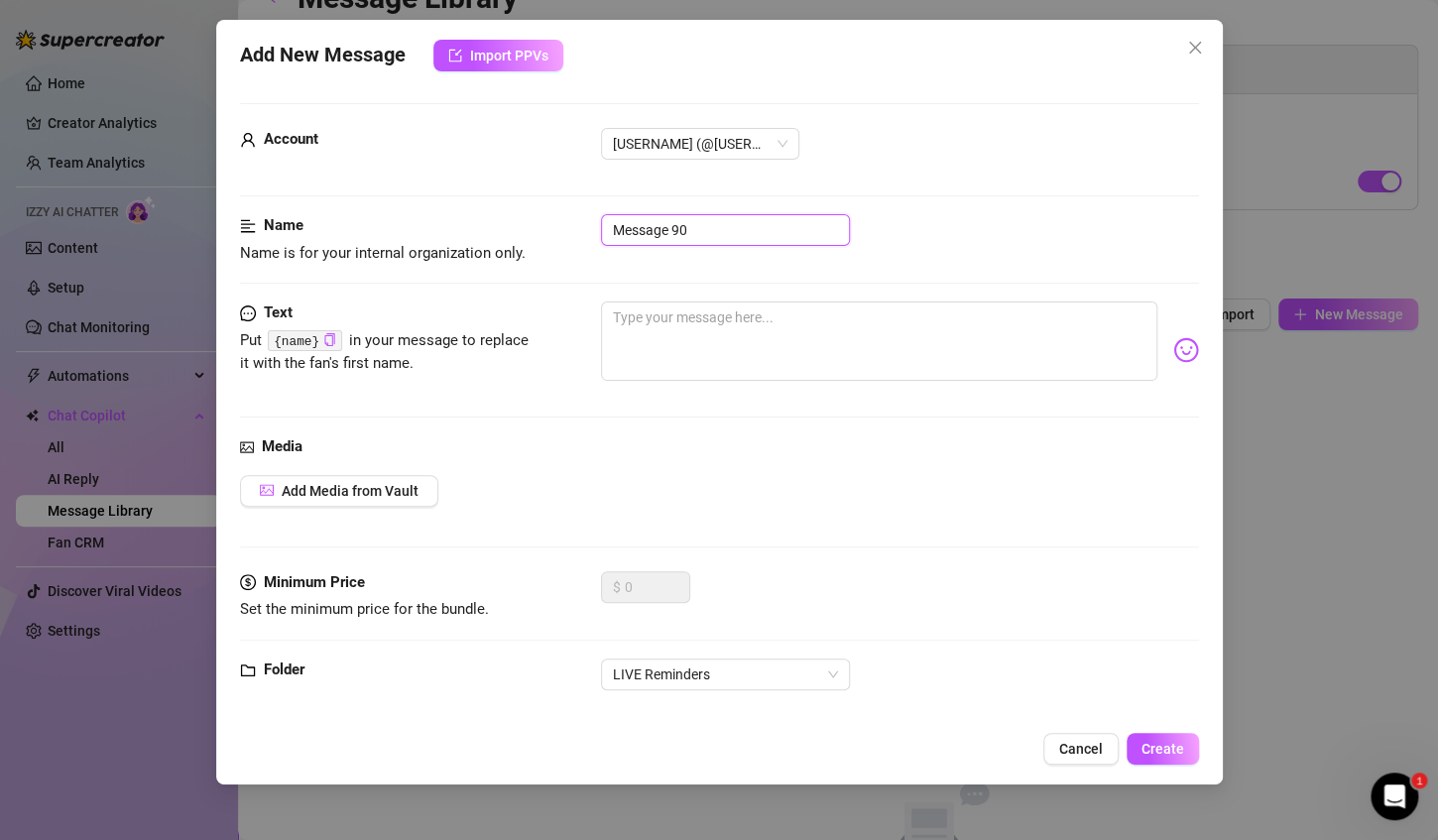 drag, startPoint x: 731, startPoint y: 234, endPoint x: 417, endPoint y: 216, distance: 314.5155 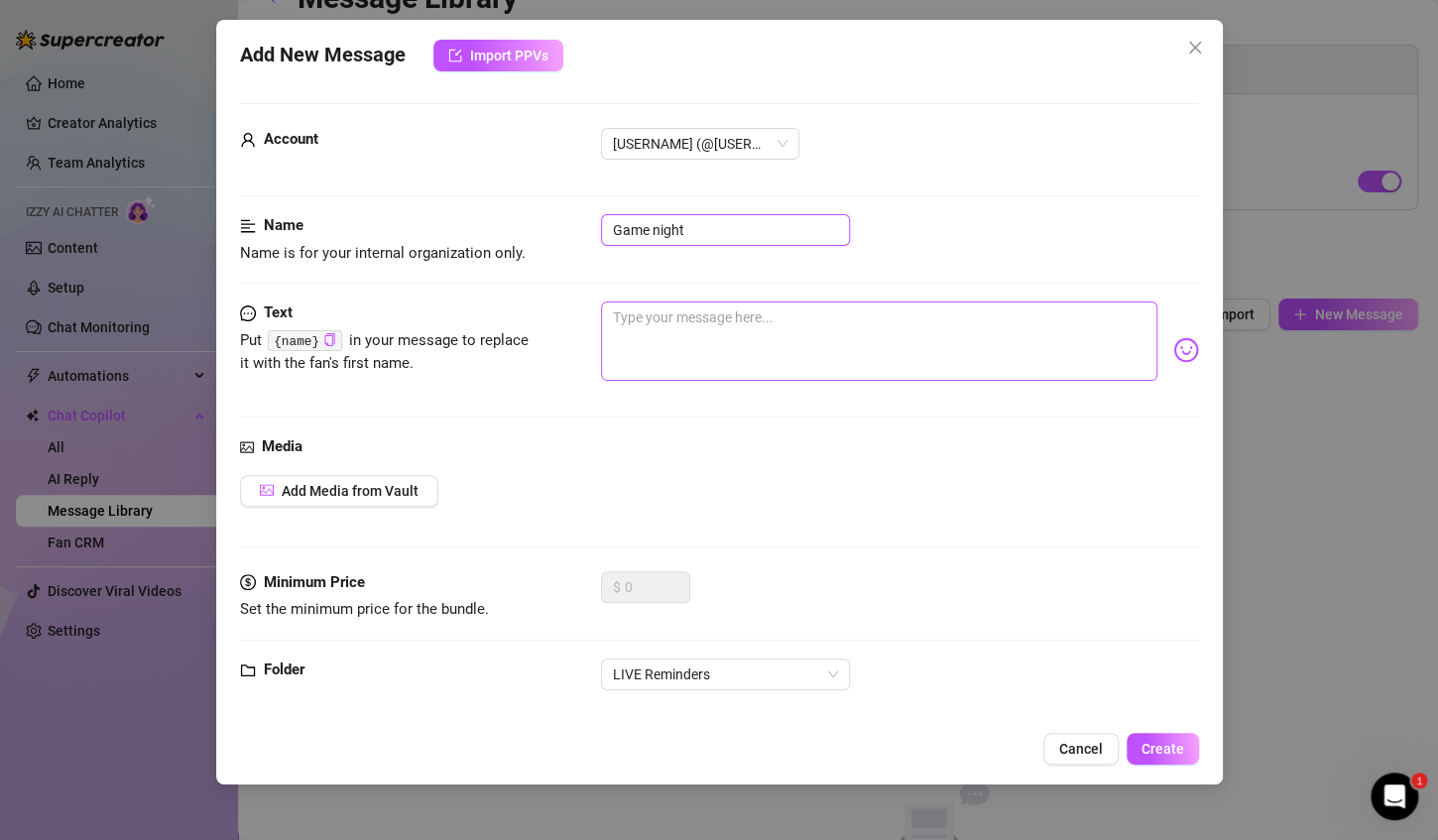 type on "Game night" 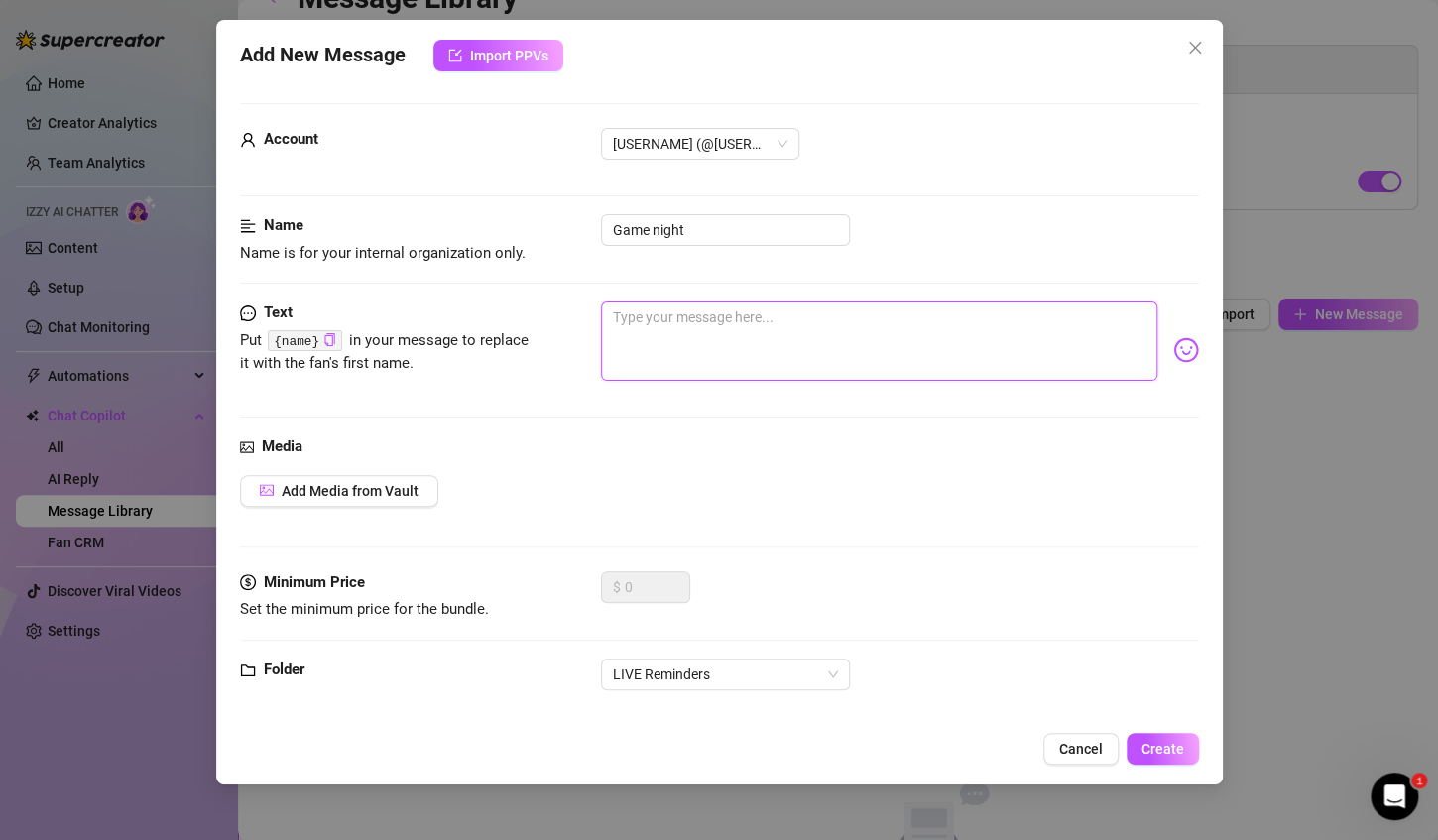 click at bounding box center (879, 341) 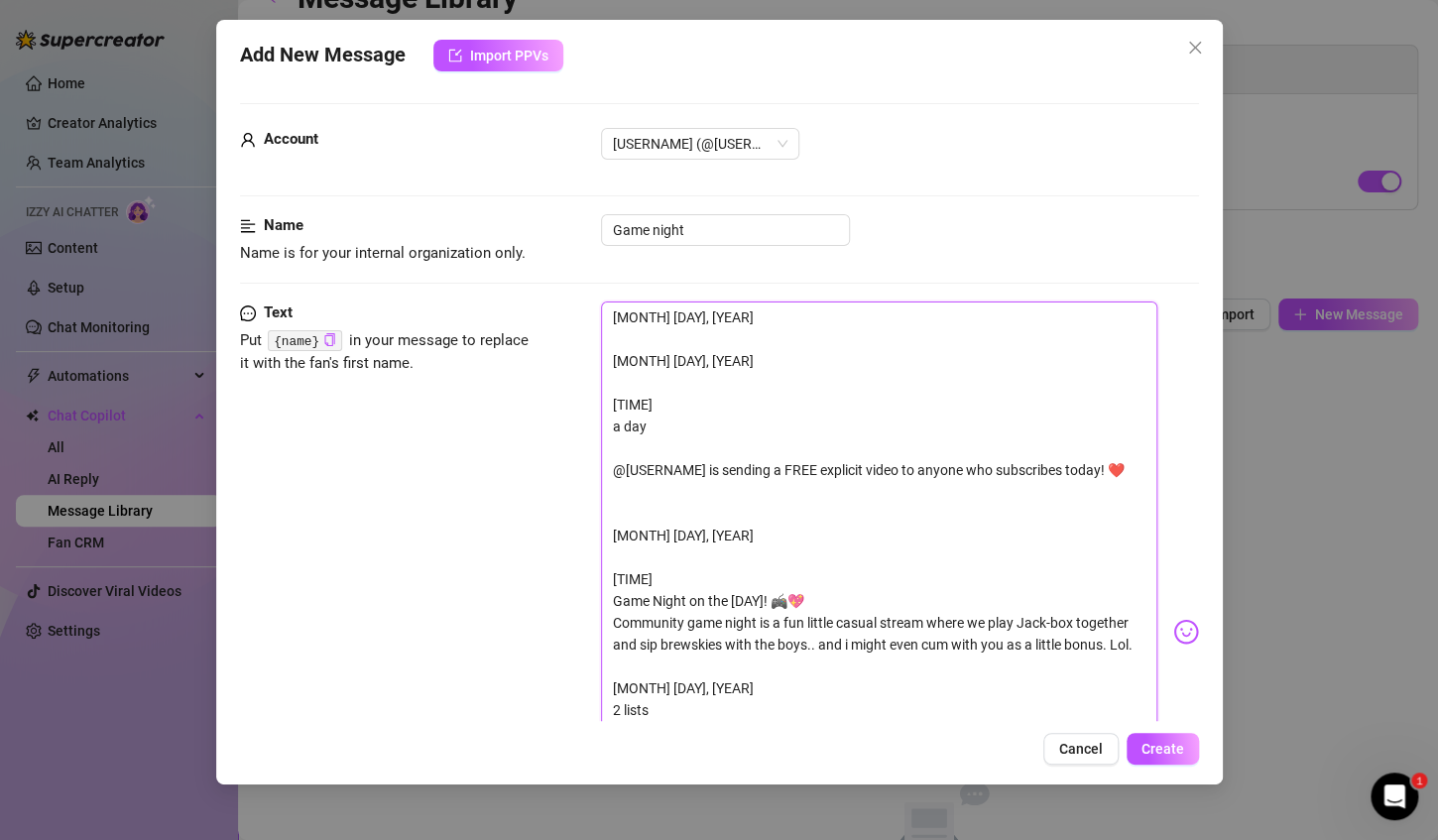 scroll, scrollTop: 0, scrollLeft: 0, axis: both 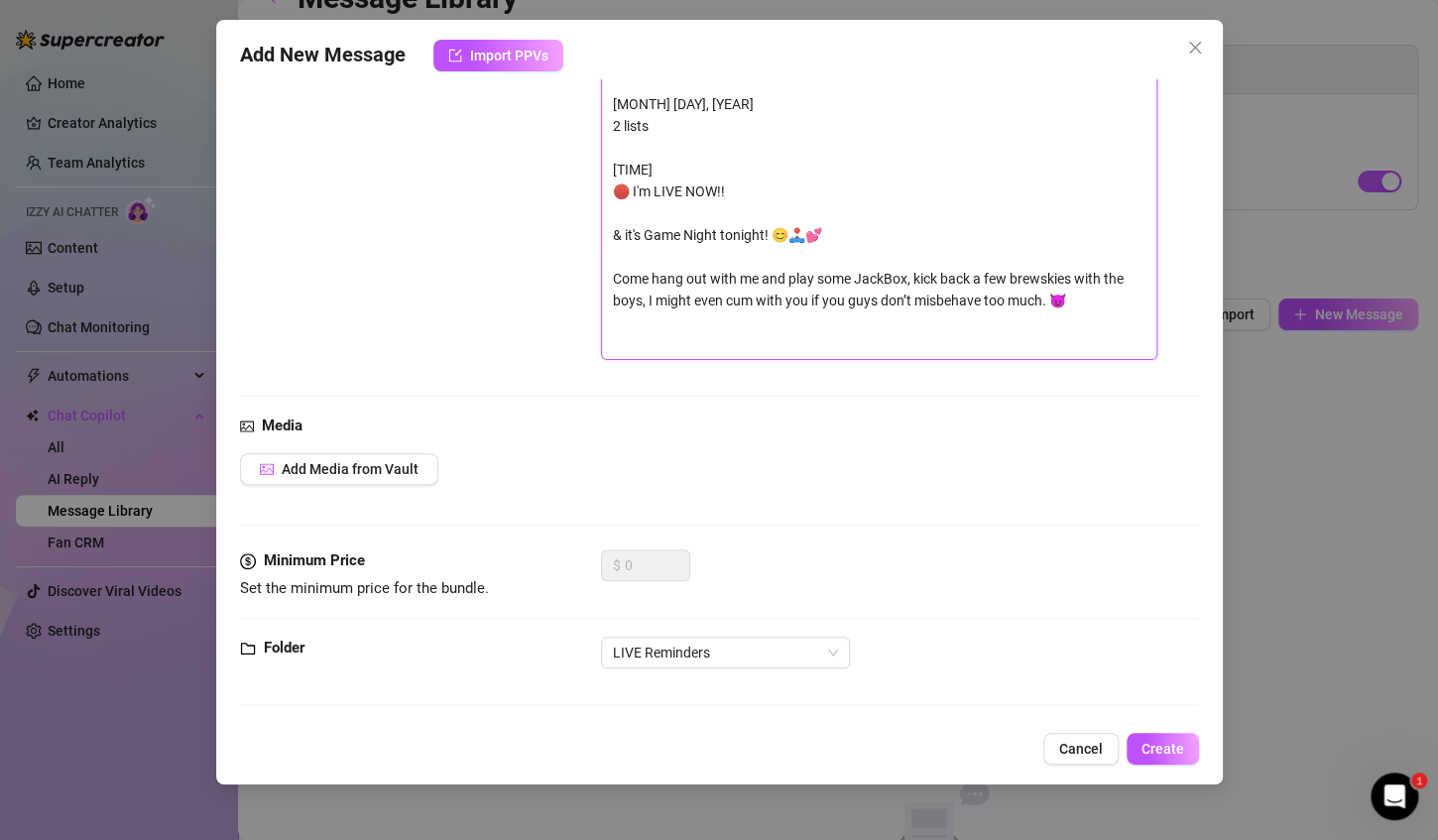 drag, startPoint x: 609, startPoint y: 305, endPoint x: 816, endPoint y: 900, distance: 629.9794 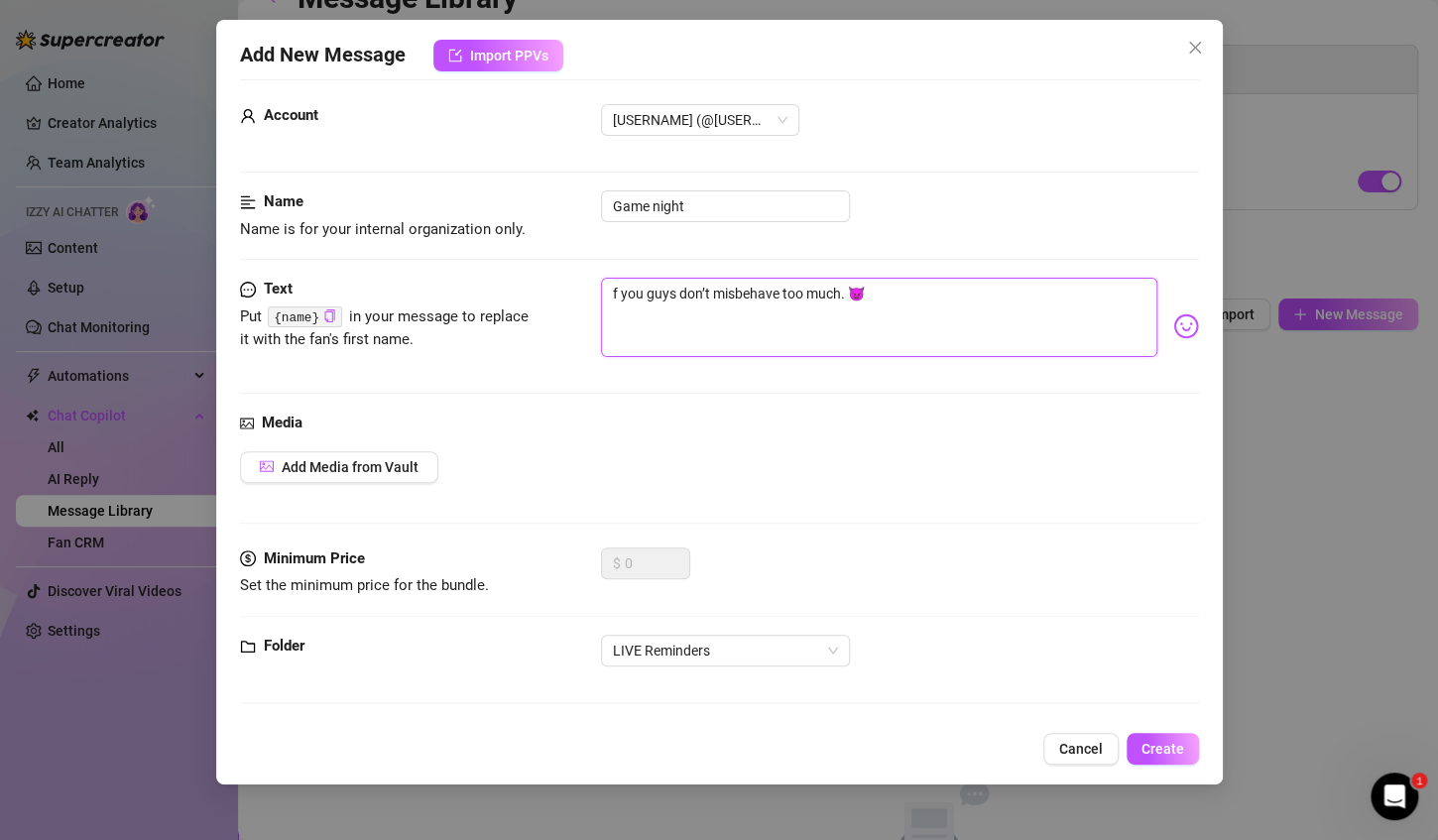 scroll, scrollTop: 22, scrollLeft: 0, axis: vertical 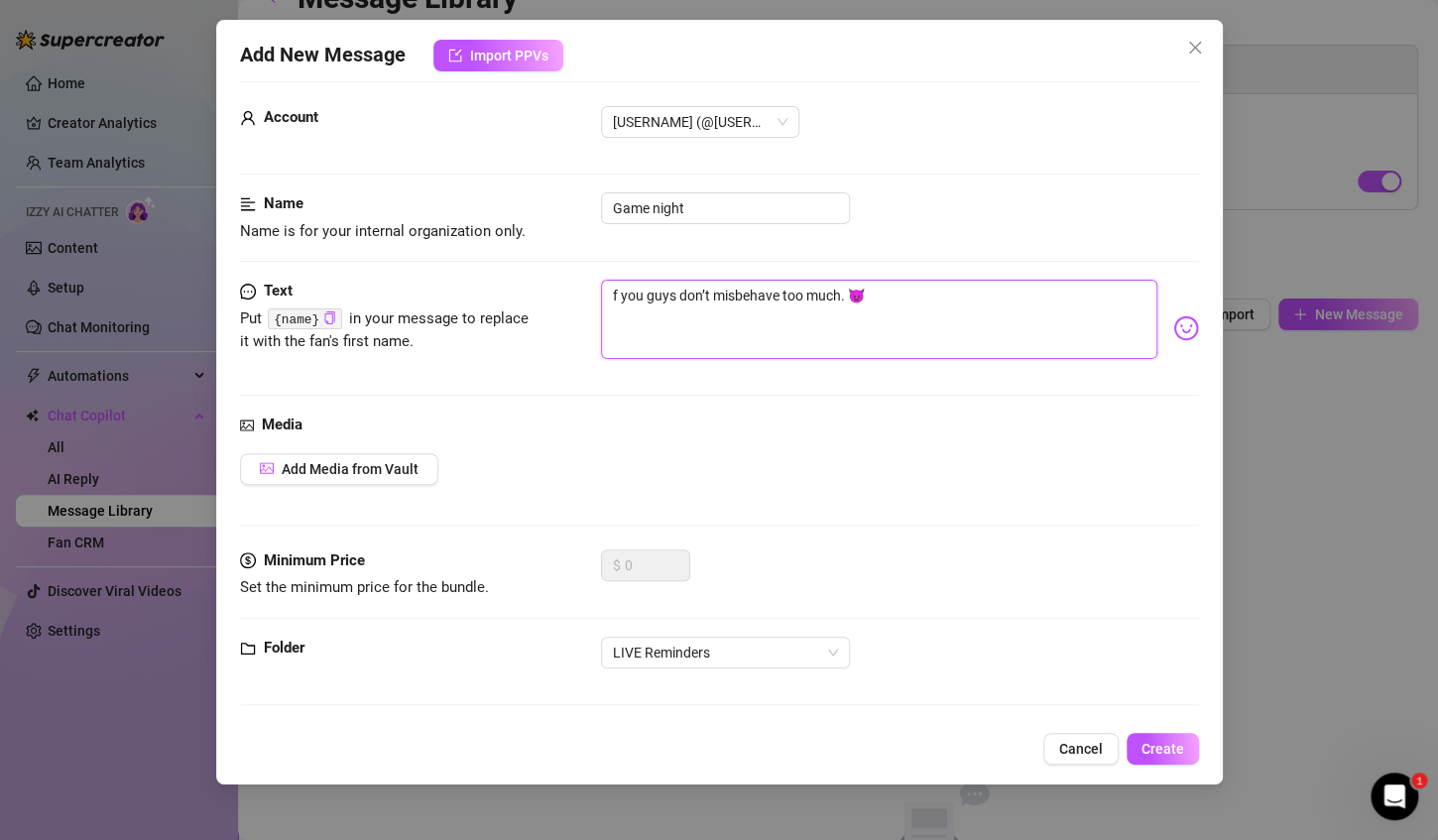drag, startPoint x: 642, startPoint y: 251, endPoint x: 444, endPoint y: 230, distance: 199.11052 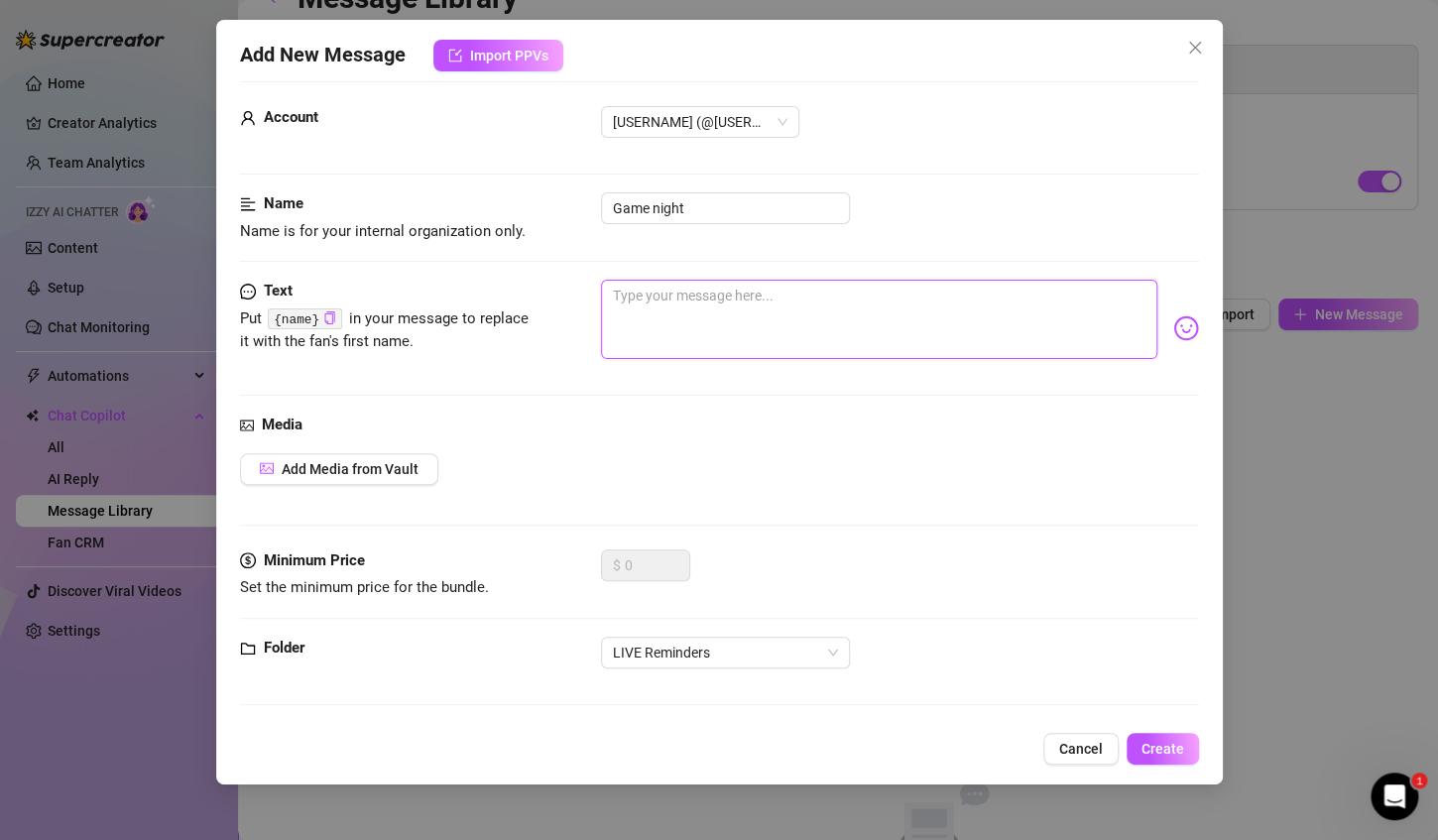 click at bounding box center (879, 319) 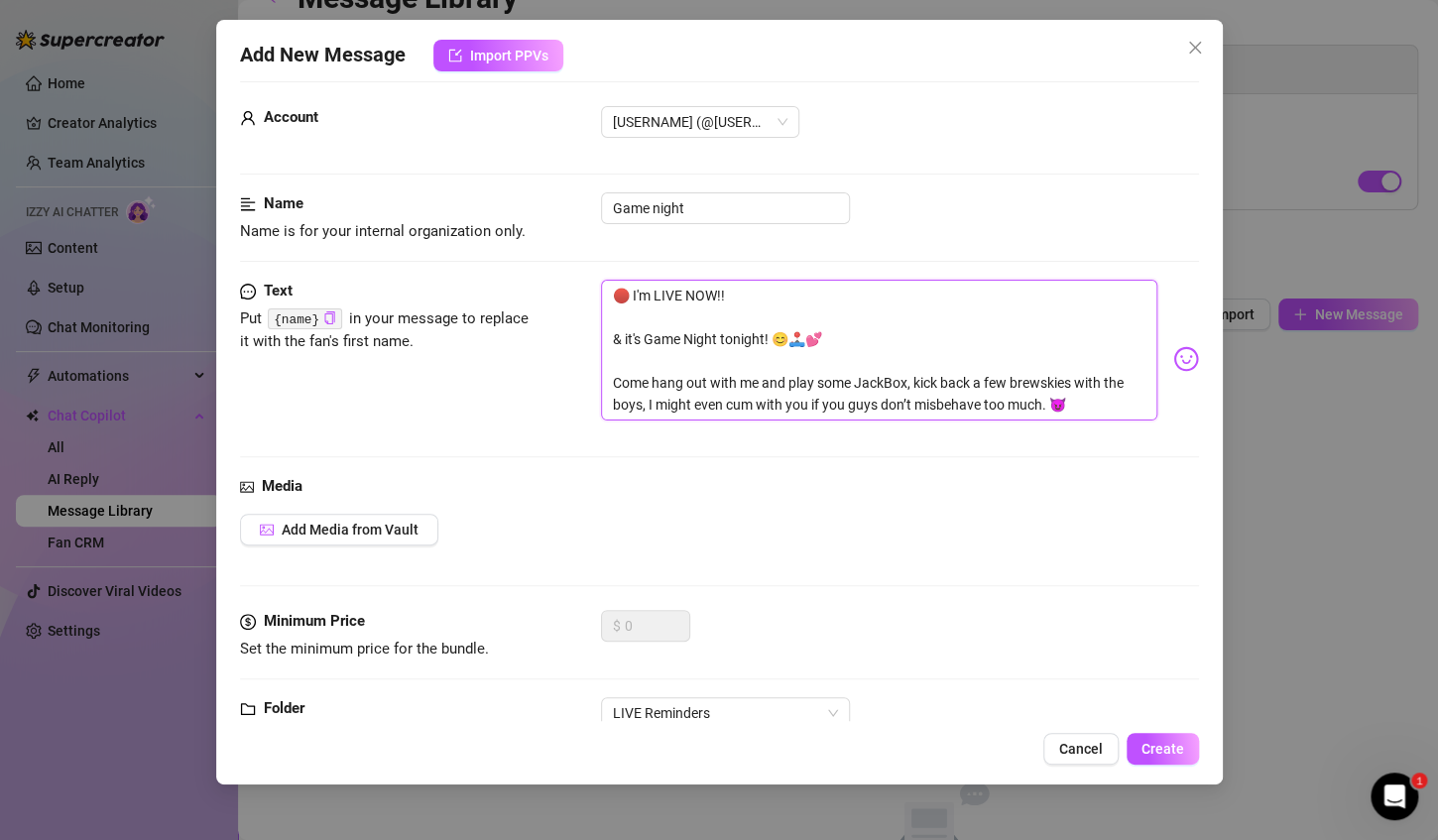 scroll, scrollTop: 0, scrollLeft: 0, axis: both 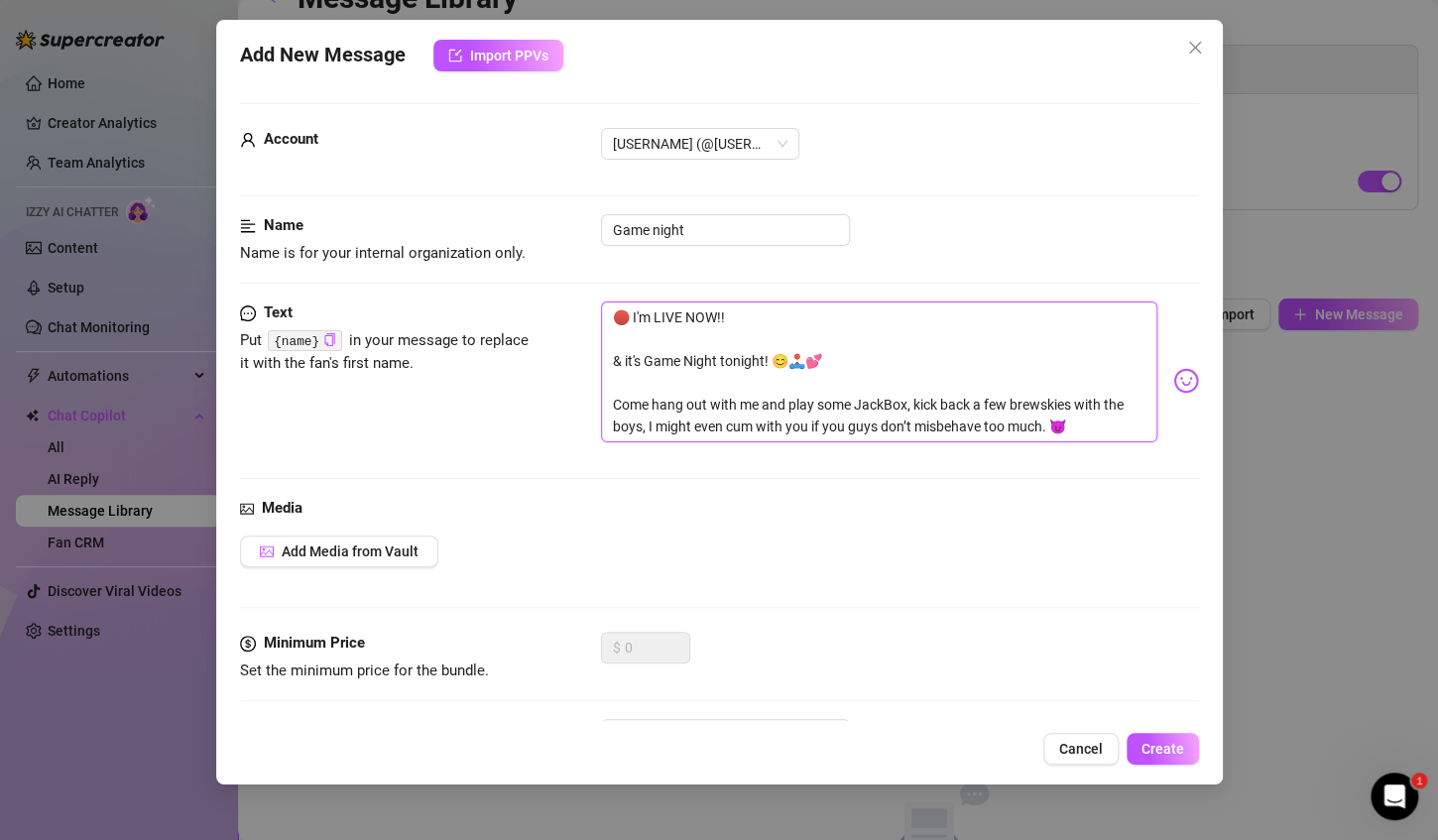 click on "🔴 I'm LIVE NOW!!
& it's Game Night tonight! 😊🕹️💕
Come hang out with me and play some JackBox, kick back a few brewskies with the boys, I might even cum with you if you guys don’t misbehave too much. 😈" at bounding box center (879, 372) 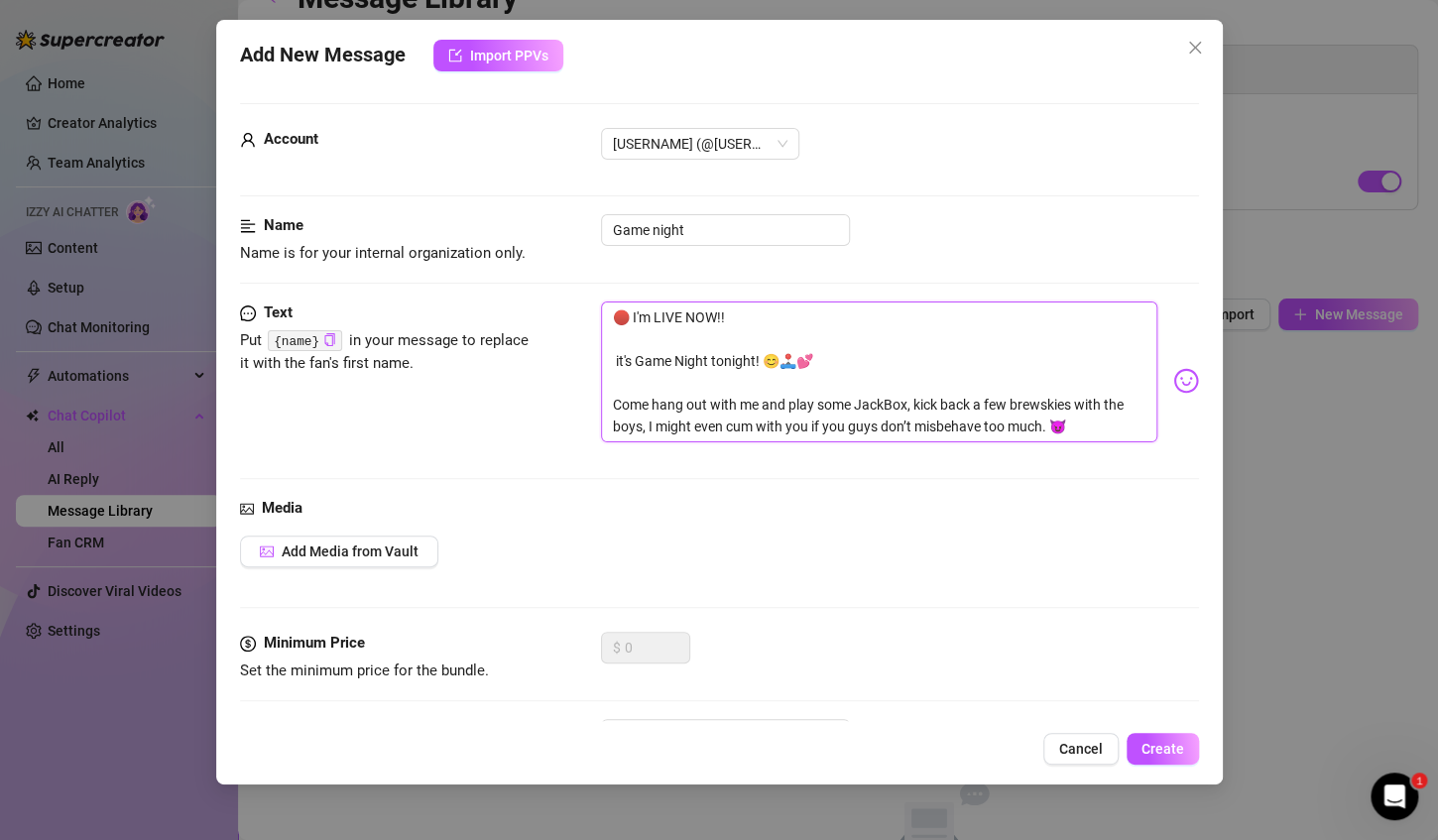 type on "🔴 I'm LIVE NOW!!
it's Game Night tonight! 😊🕹️💕
Come hang out with me and play some JackBox, kick back a few brewskies with the boys, I might even cum with you if you guys don’t misbehave too much. 😈" 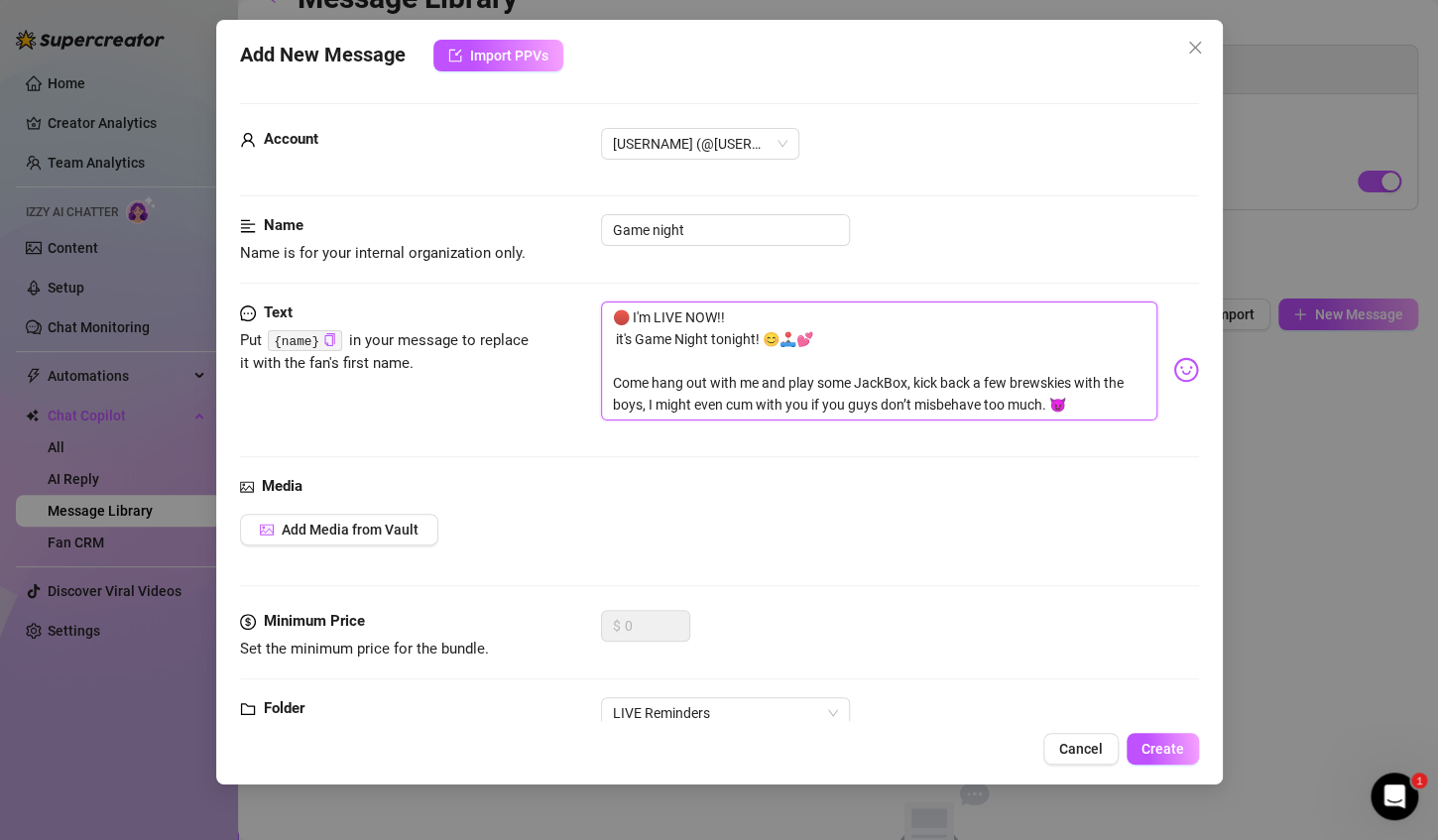 type on "🔴 I'm LIVE NOW!!
it's Game Night tonight! 😊🕹️💕
Come hang out with me and play some JackBox, kick back a few brewskies with the boys, I might even cum with you if you guys don’t misbehave too much. 😈" 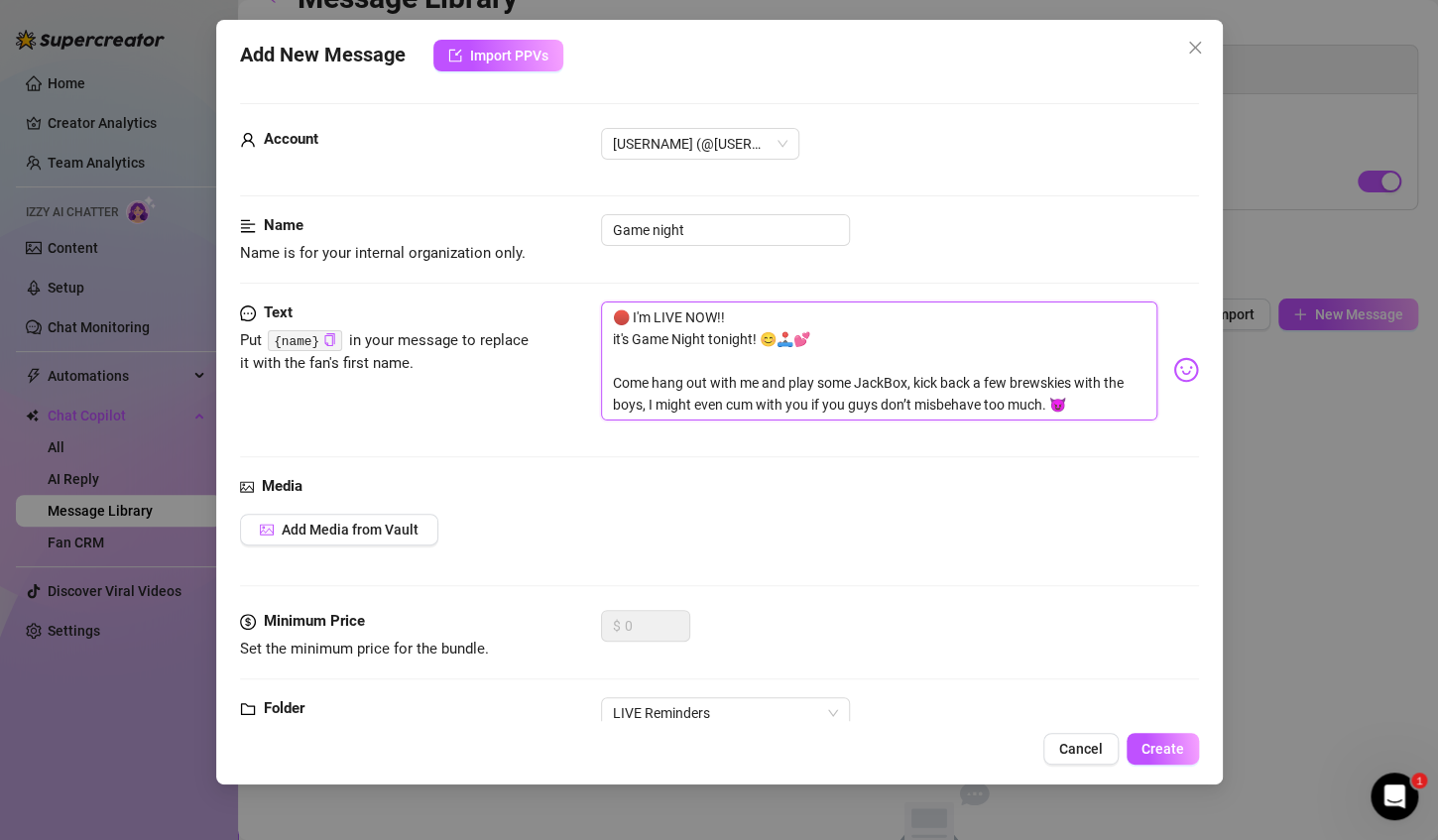type on "🔴 I'm LIVE NOW!!
&it's Game Night tonight! 😊🕹️💕
Come hang out with me and play some JackBox, kick back a few brewskies with the boys, I might even cum with you if you guys don’t misbehave too much. 😈" 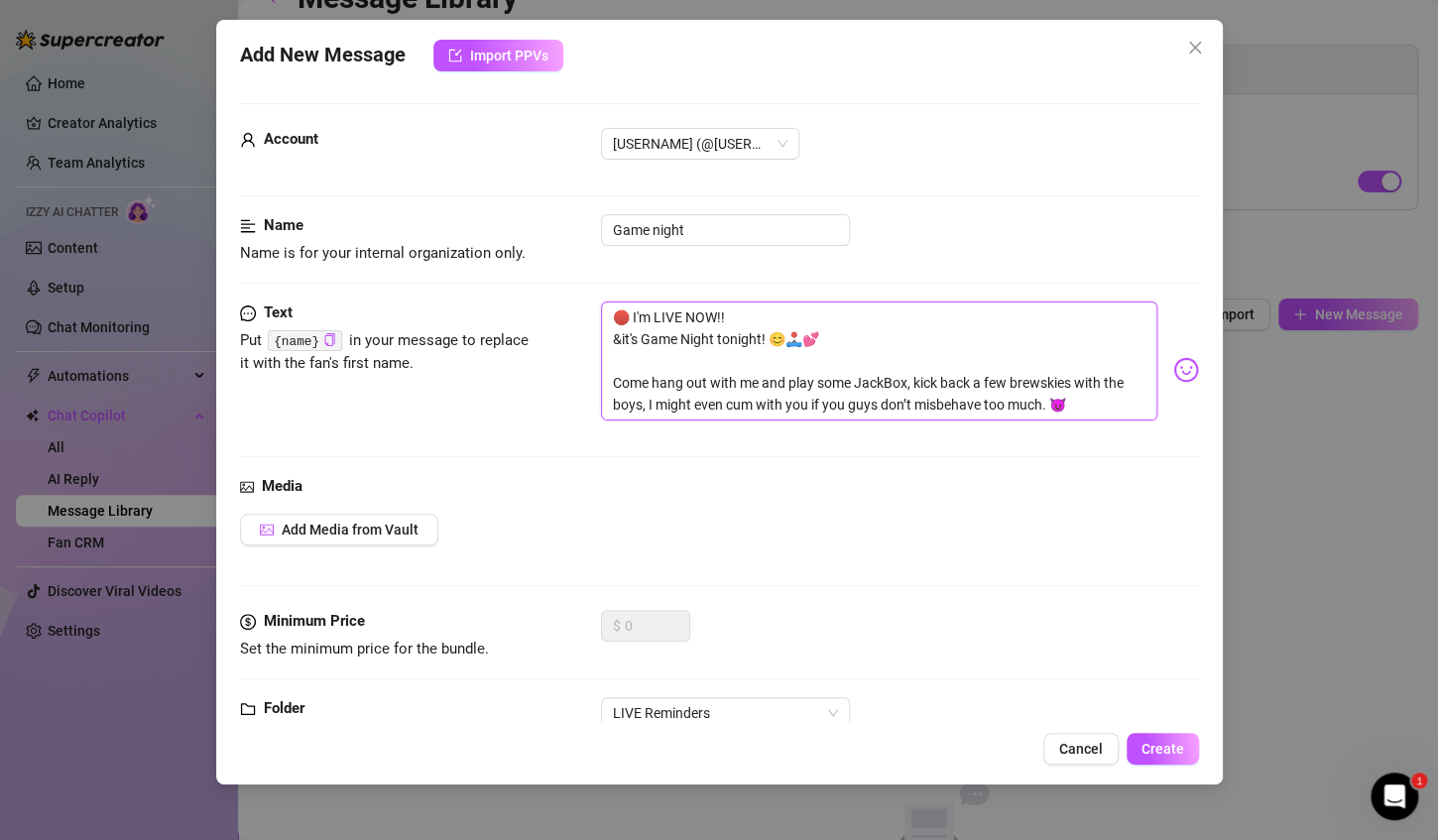 type on "🔴 I'm LIVE NOW!!
& it's Game Night tonight! 😊🕹️💕
Come hang out with me and play some JackBox, kick back a few brewskies with the boys, I might even cum with you if you guys don’t misbehave too much. 😈" 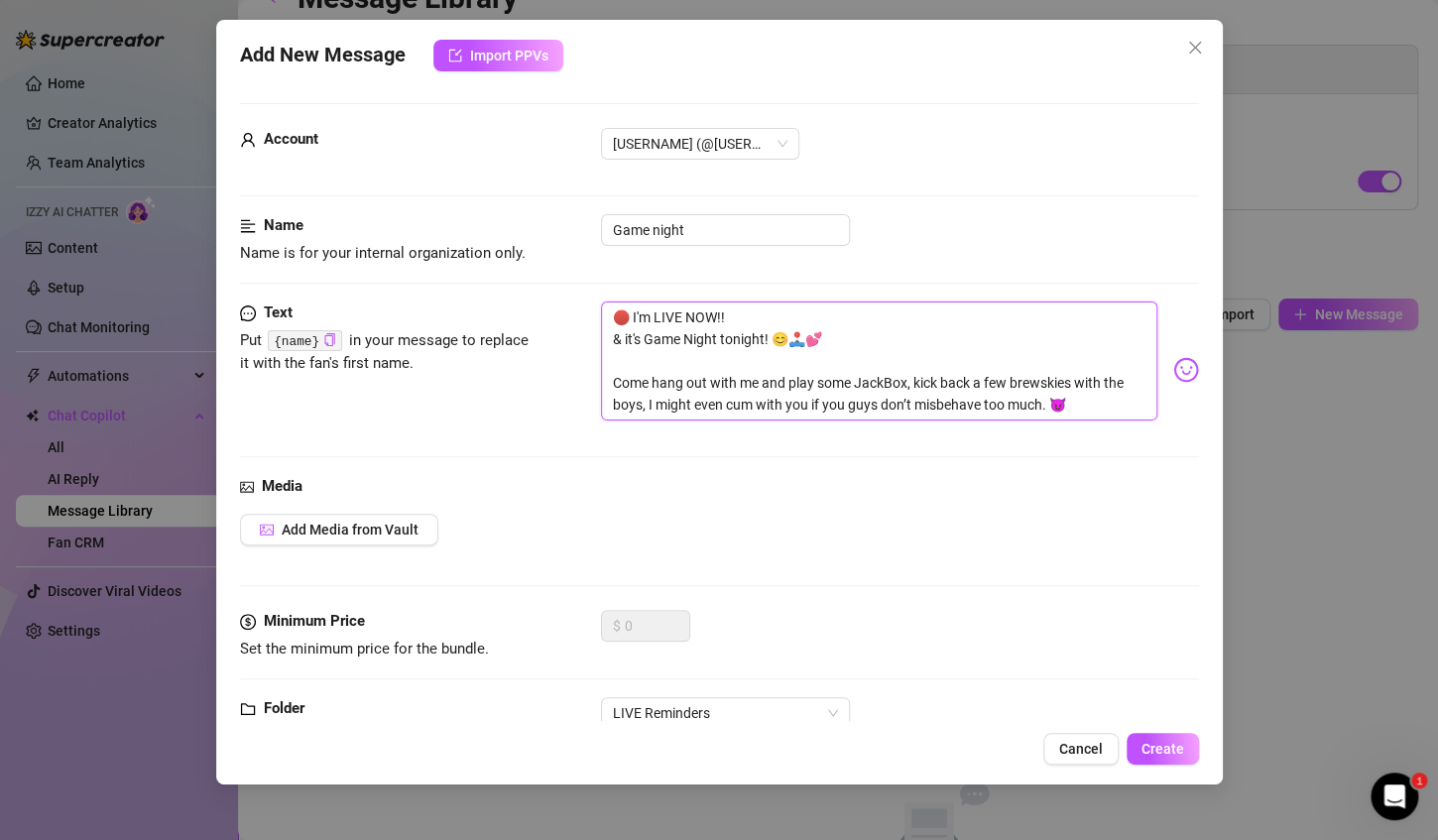 drag, startPoint x: 741, startPoint y: 323, endPoint x: 578, endPoint y: 319, distance: 163.04907 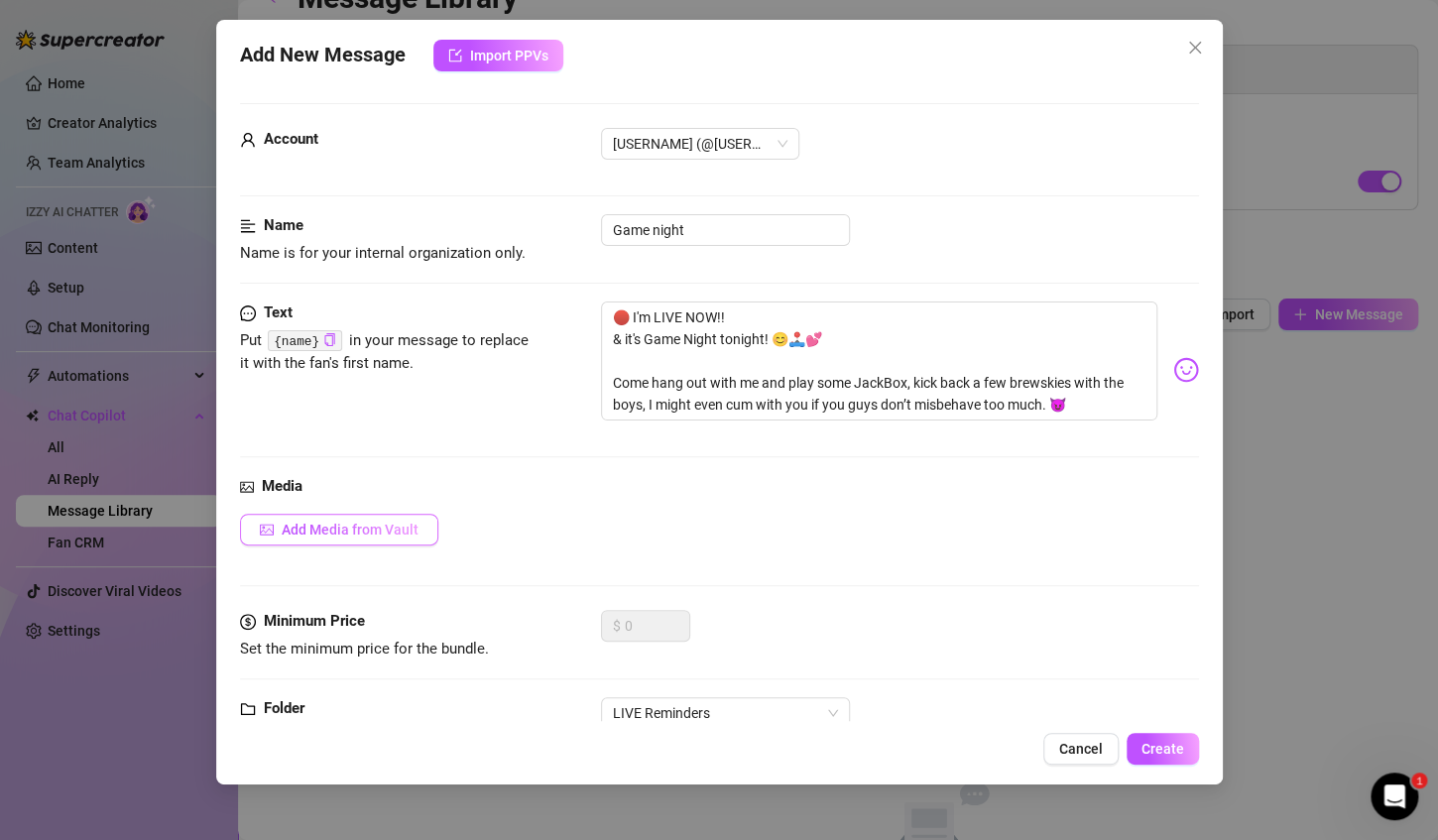 click on "Add Media from Vault" at bounding box center [350, 530] 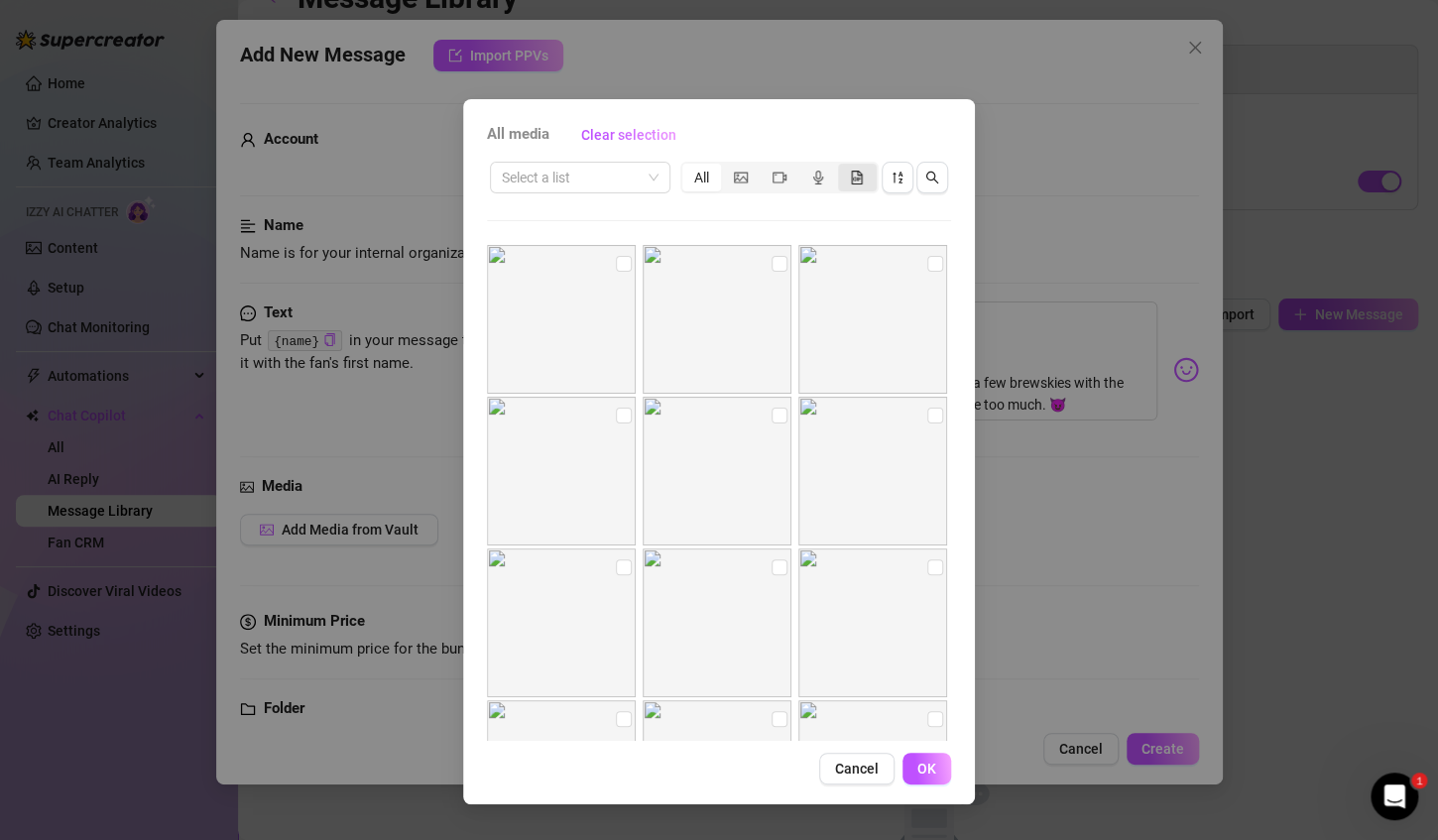 click at bounding box center (857, 178) 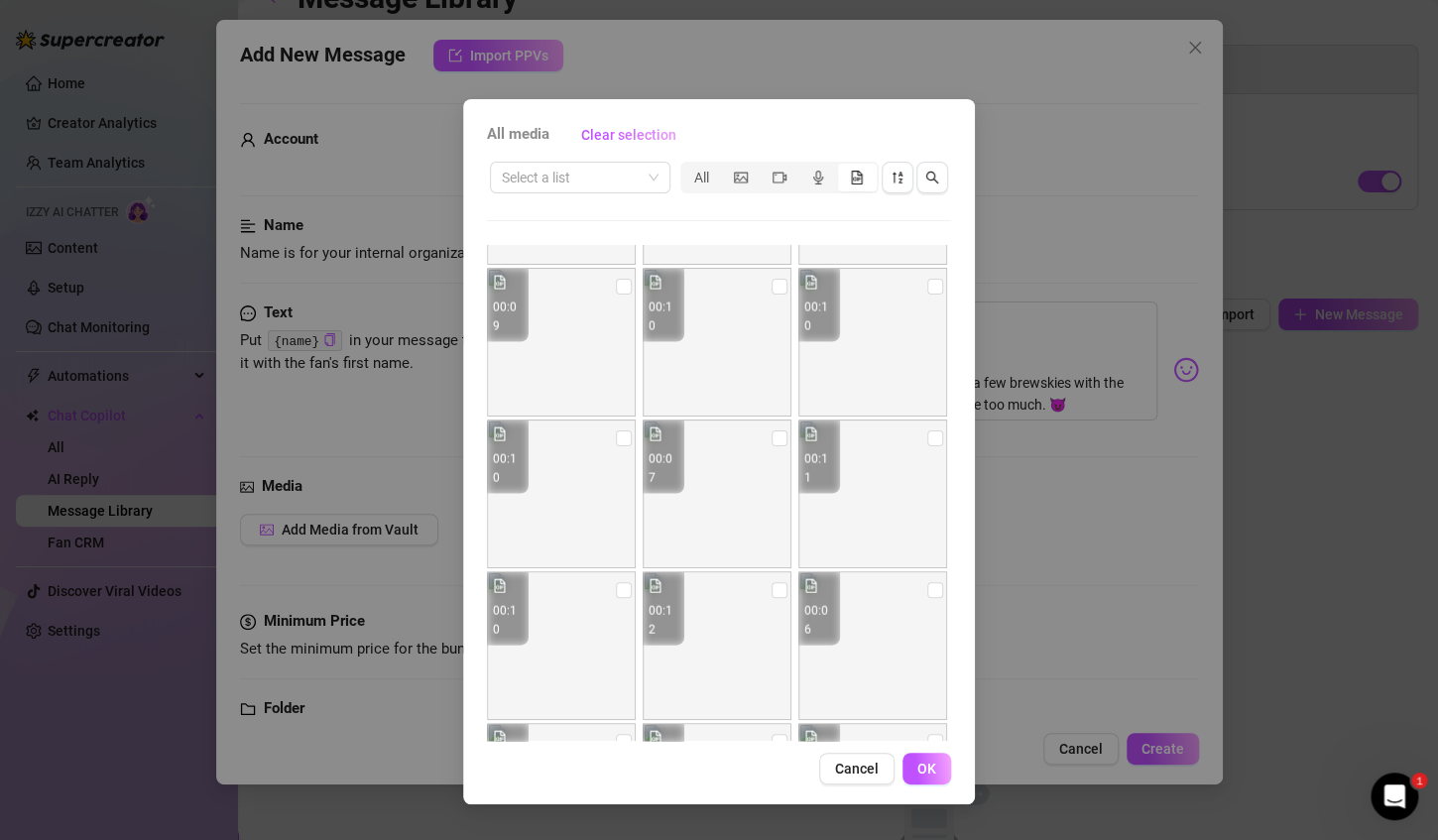 scroll, scrollTop: 1983, scrollLeft: 0, axis: vertical 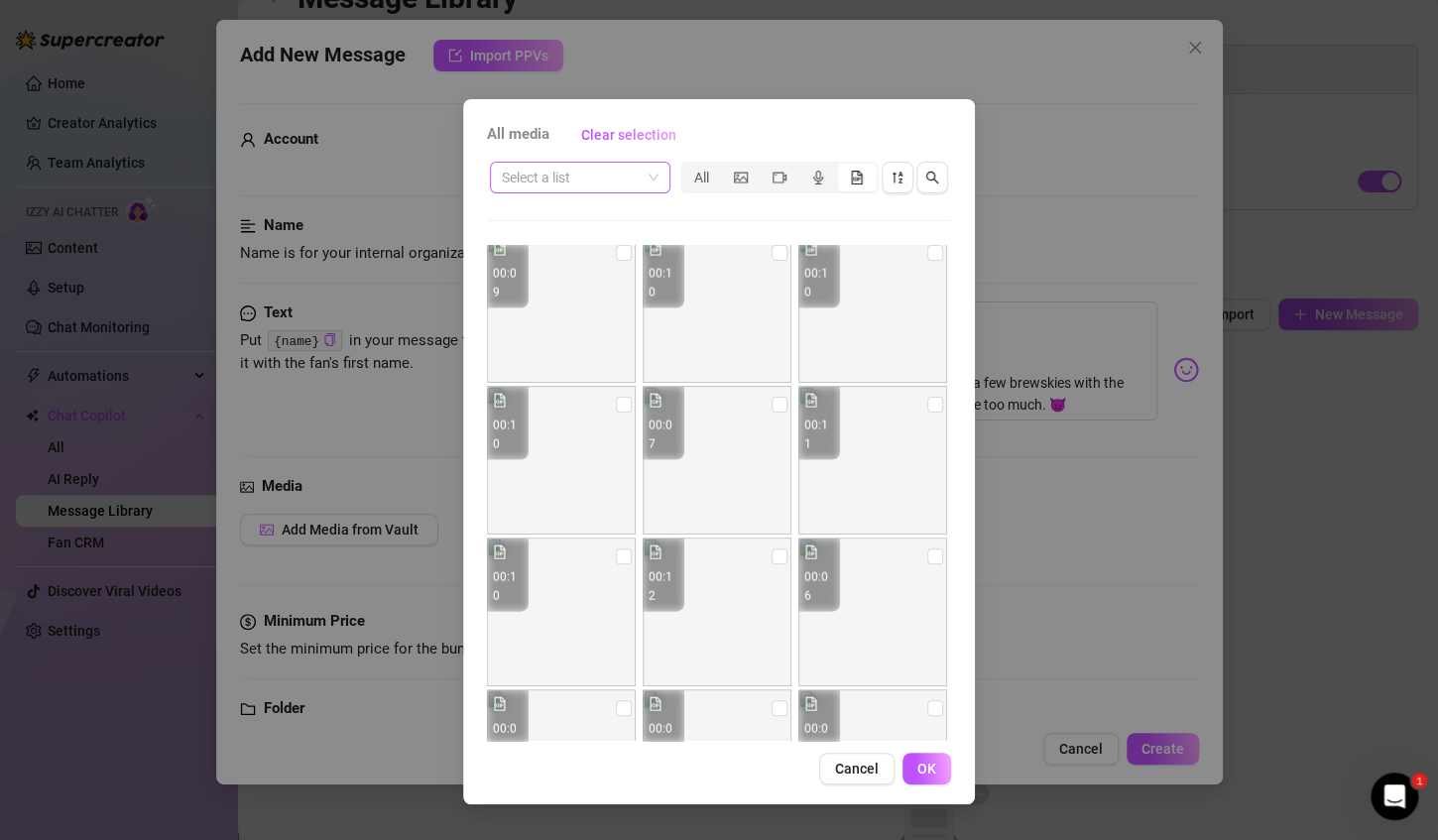 click at bounding box center [571, 178] 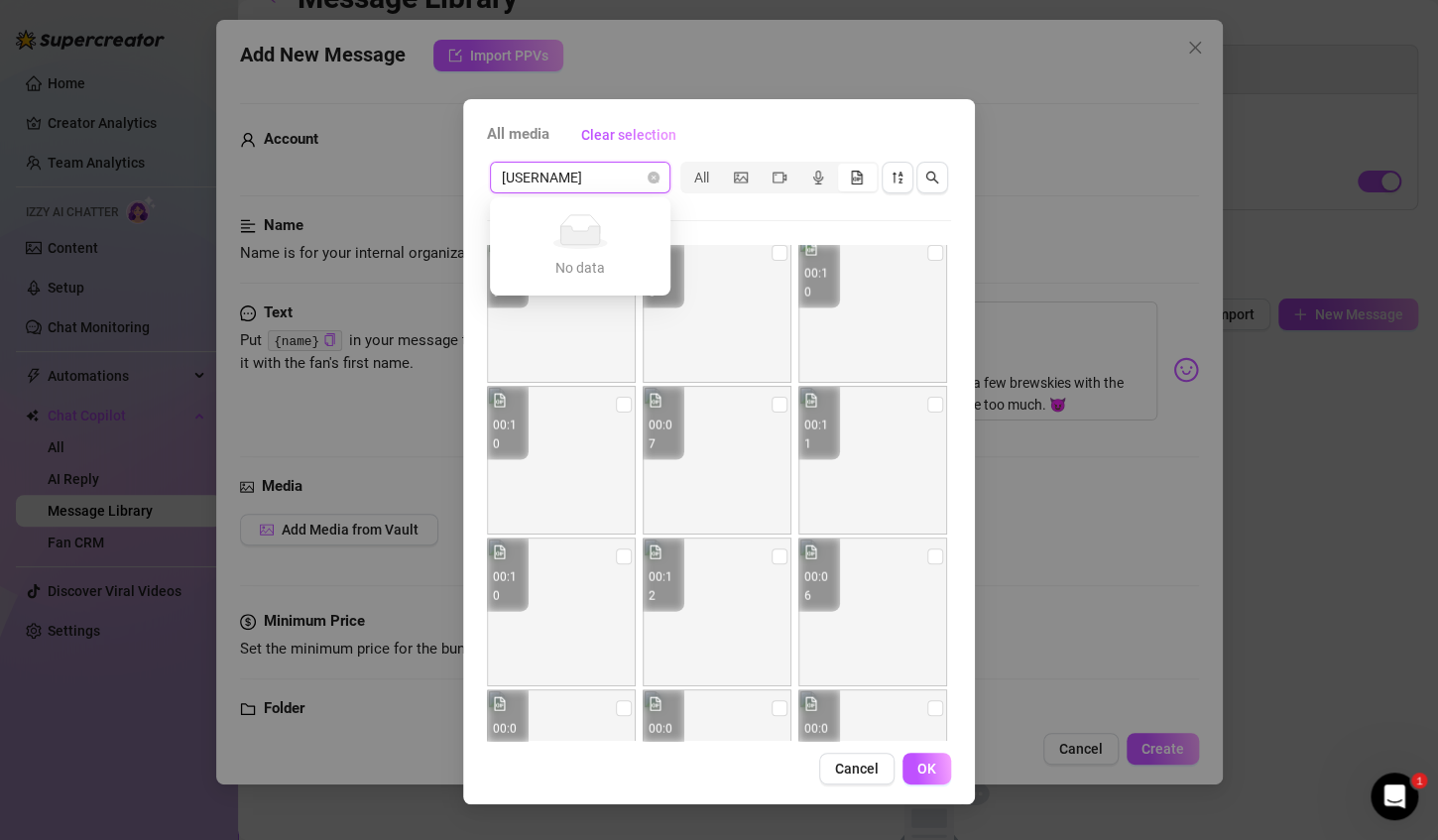 type on "[USERNAME]" 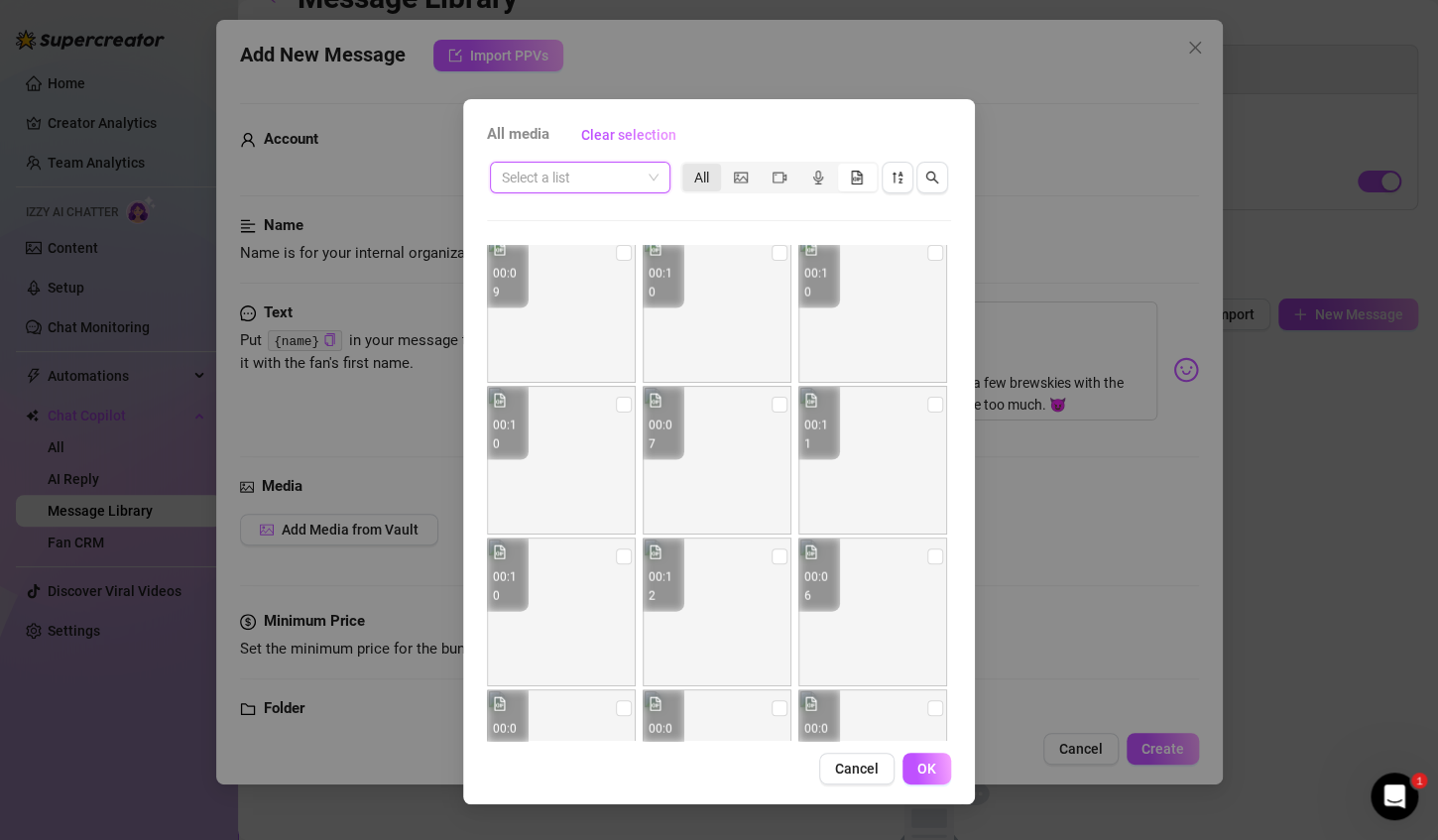 click on "All" at bounding box center [701, 178] 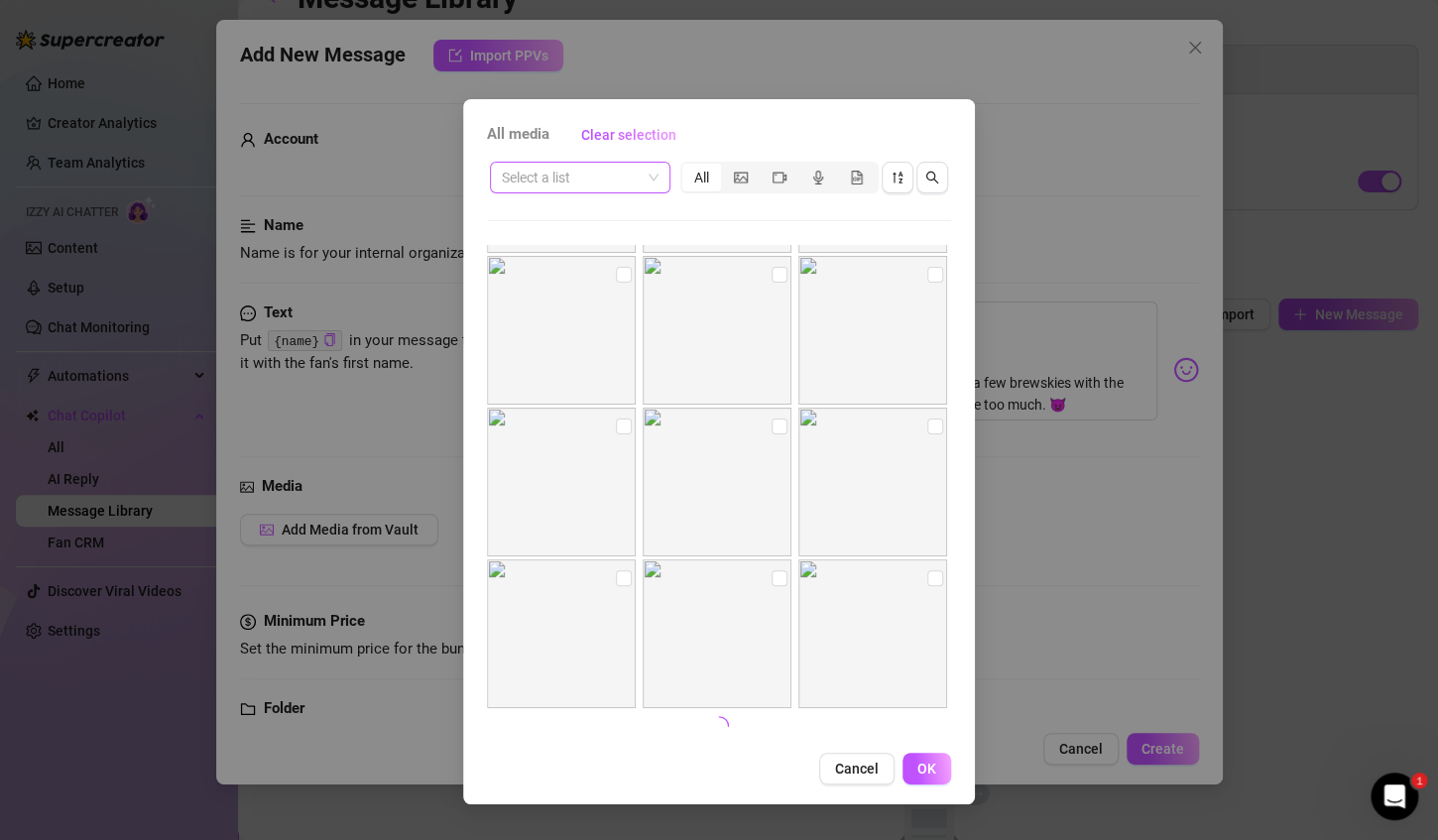 scroll, scrollTop: 714, scrollLeft: 0, axis: vertical 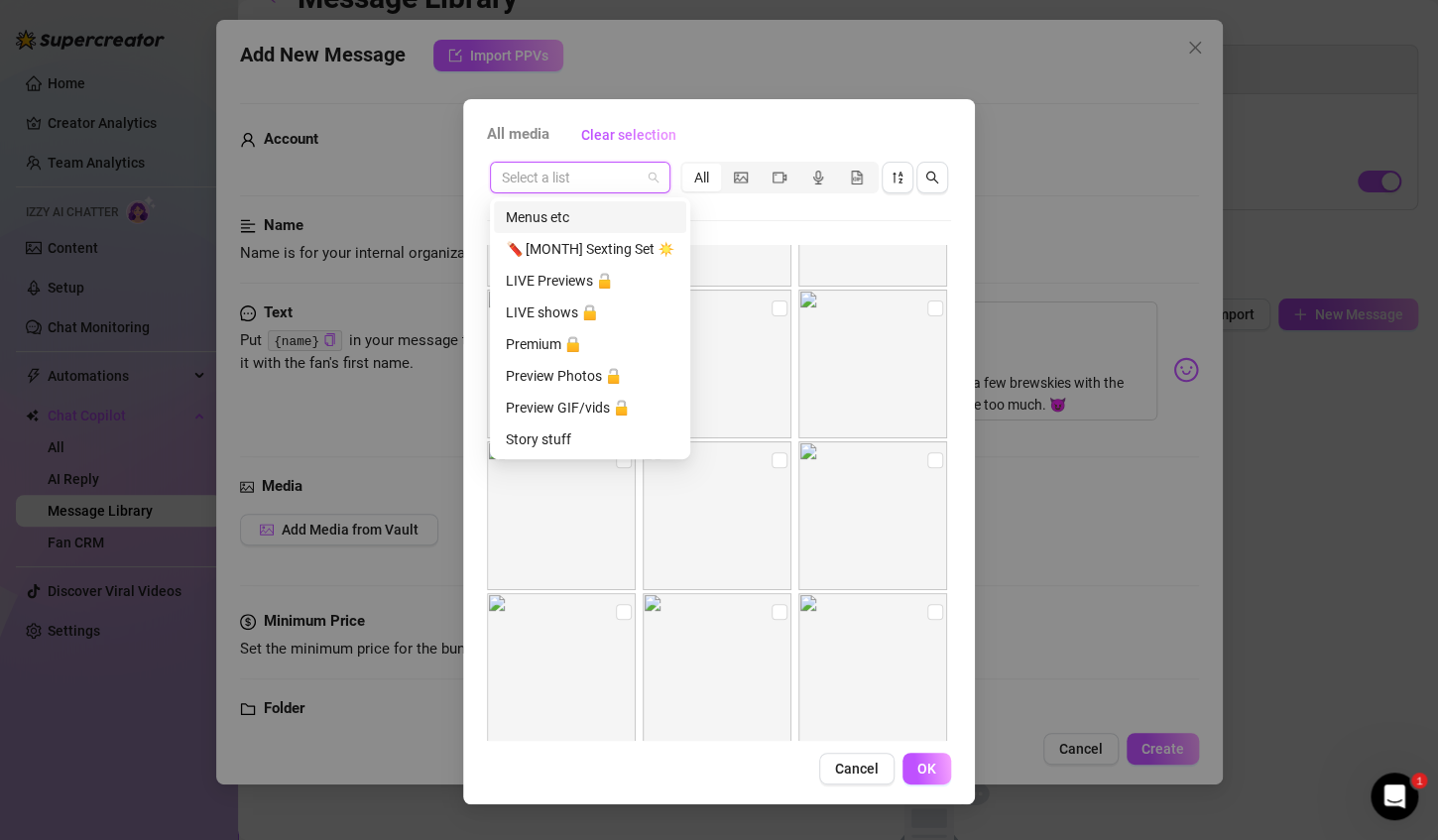 click at bounding box center [571, 178] 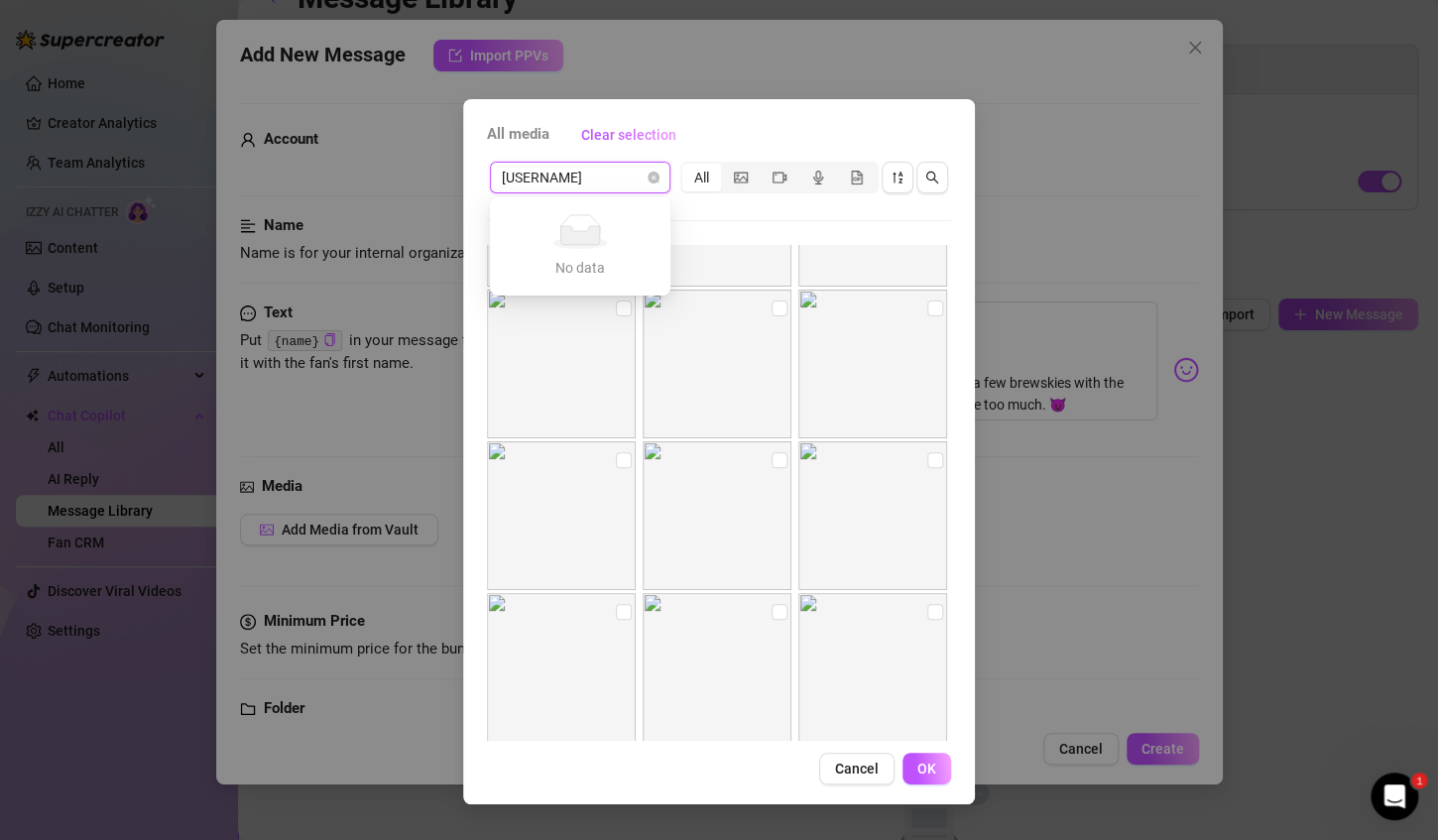 type on "[USERNAME]" 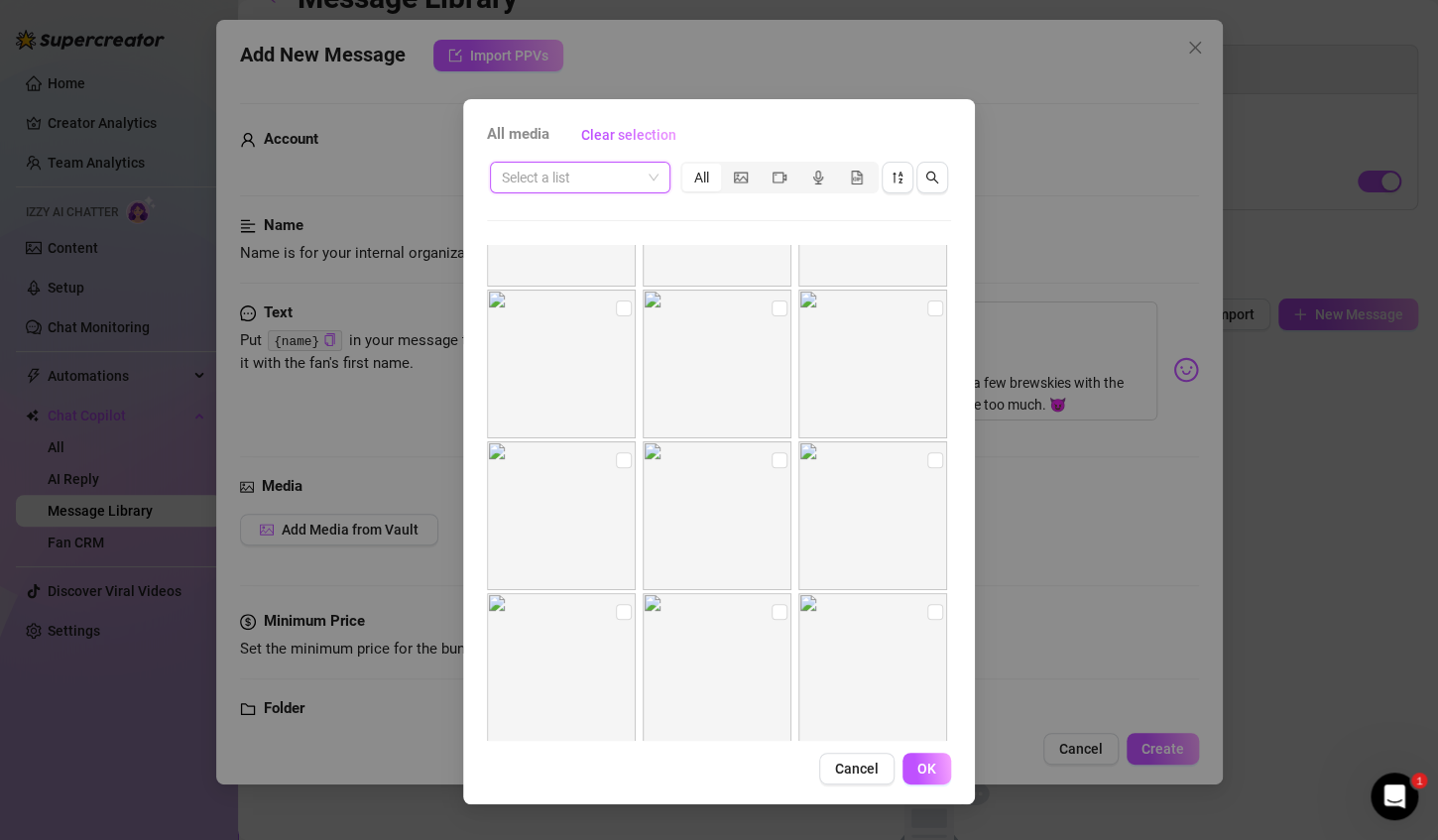 click on "All" at bounding box center [701, 178] 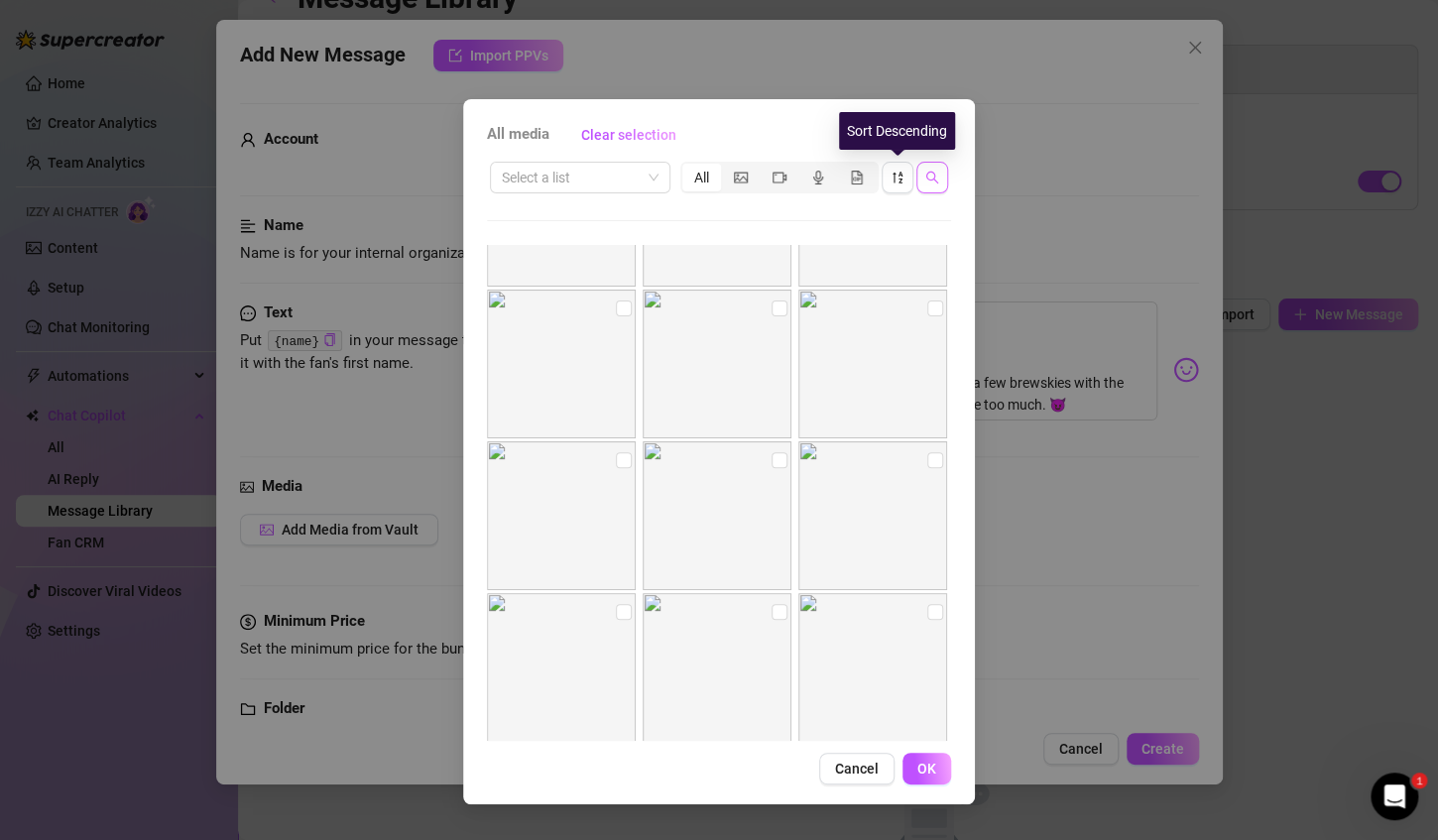 click 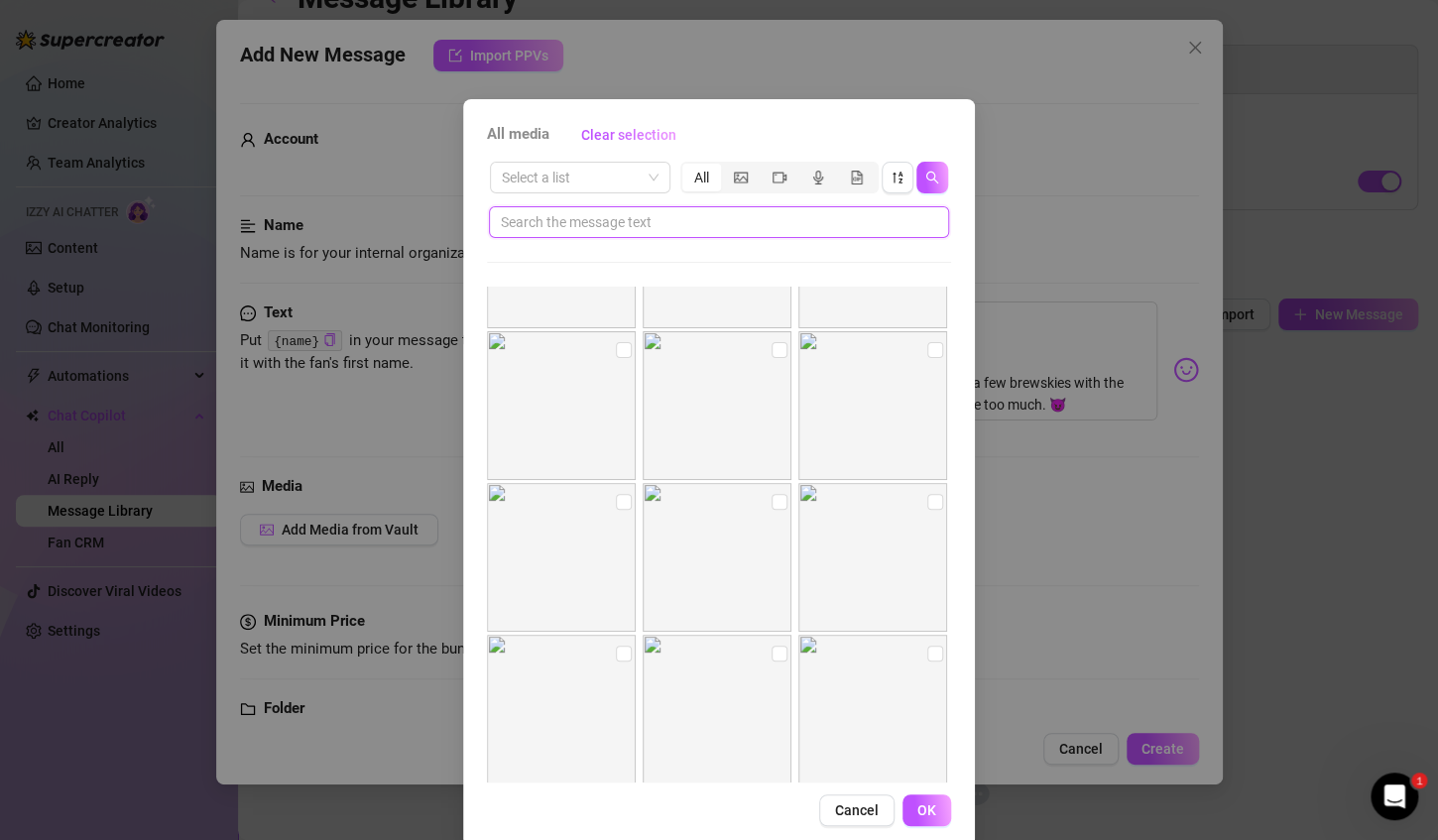 click at bounding box center [711, 222] 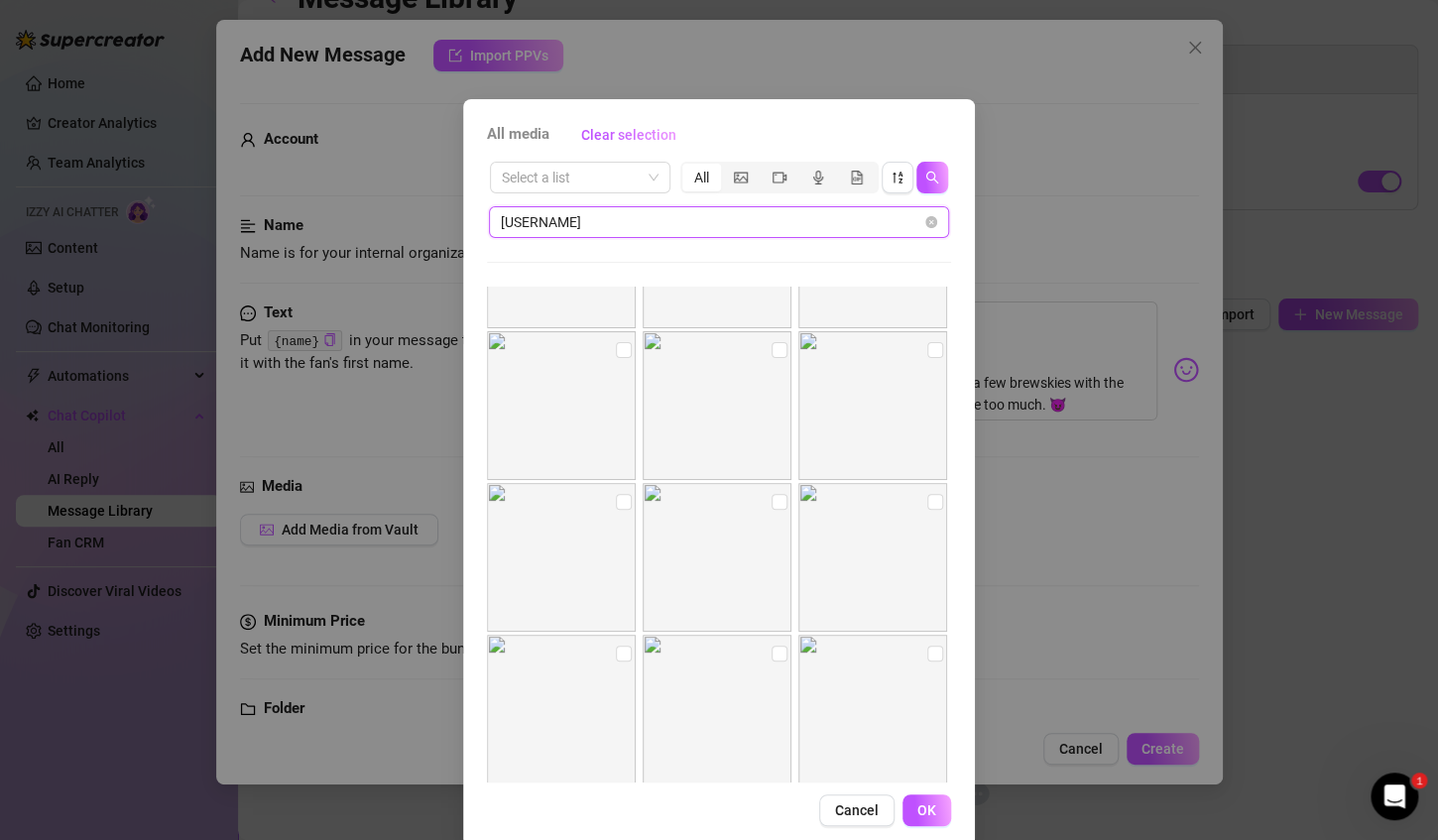 type on "[USERNAME]" 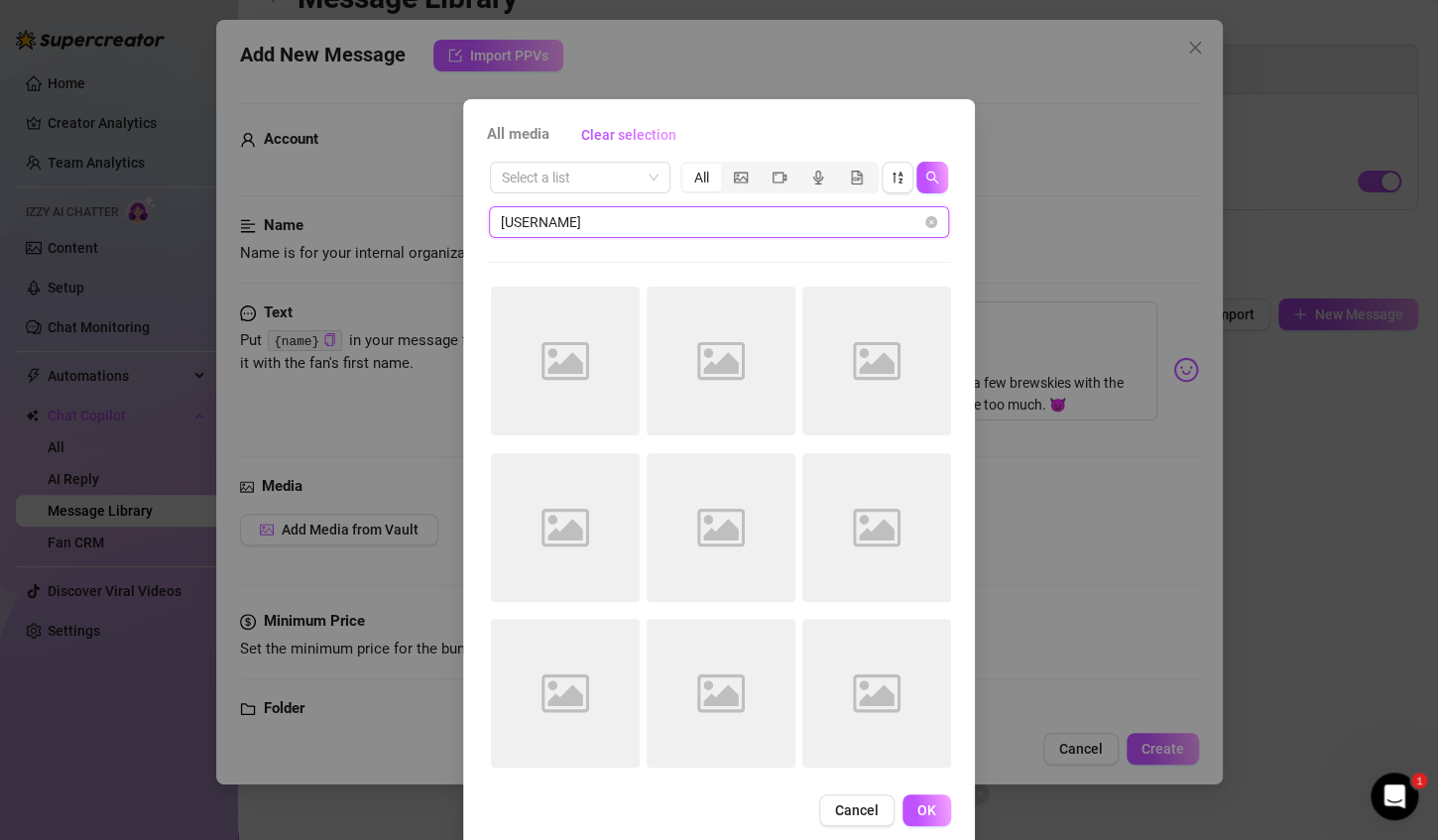 scroll, scrollTop: 0, scrollLeft: 0, axis: both 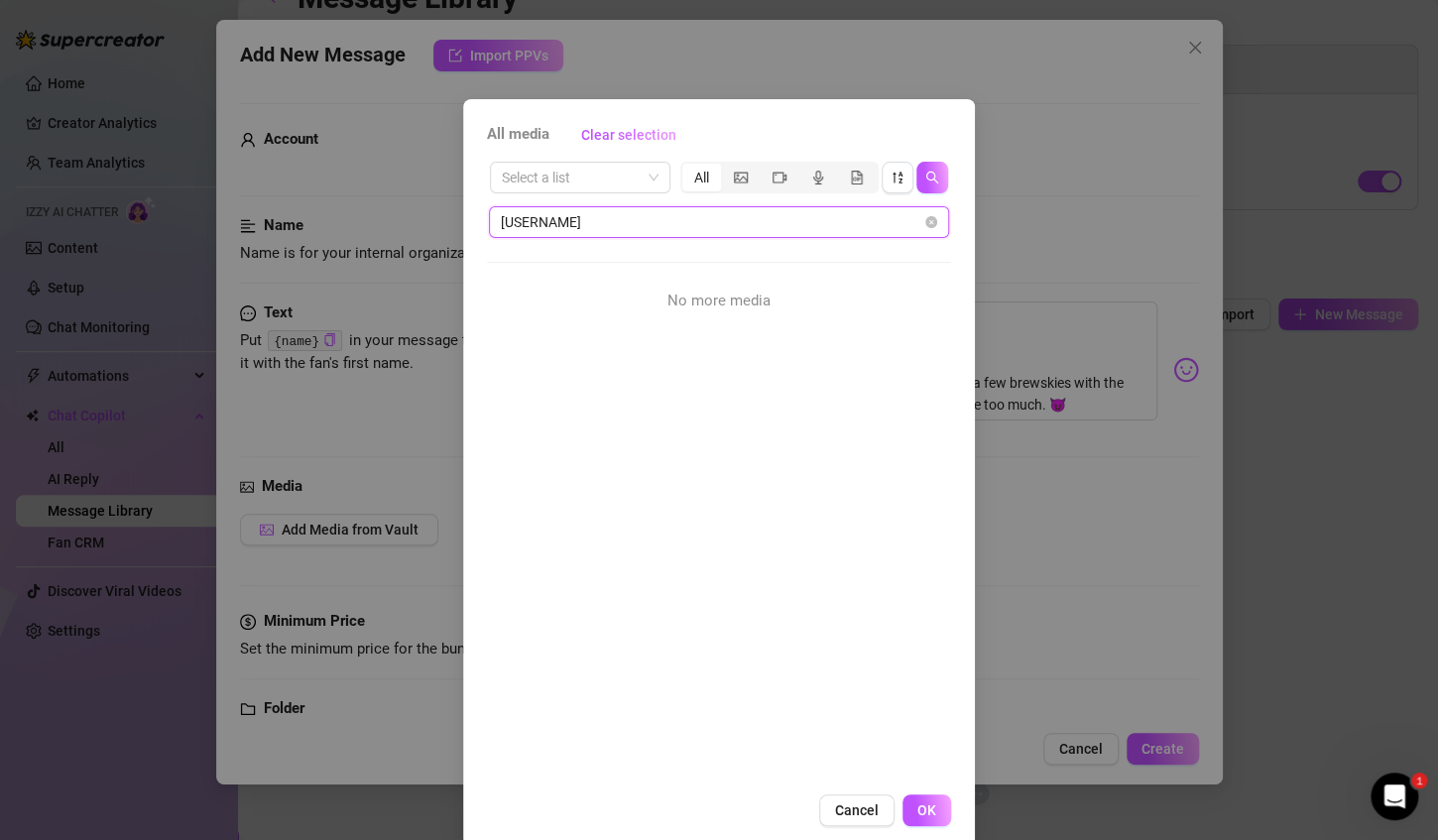 drag, startPoint x: 602, startPoint y: 217, endPoint x: 492, endPoint y: 205, distance: 110.65261 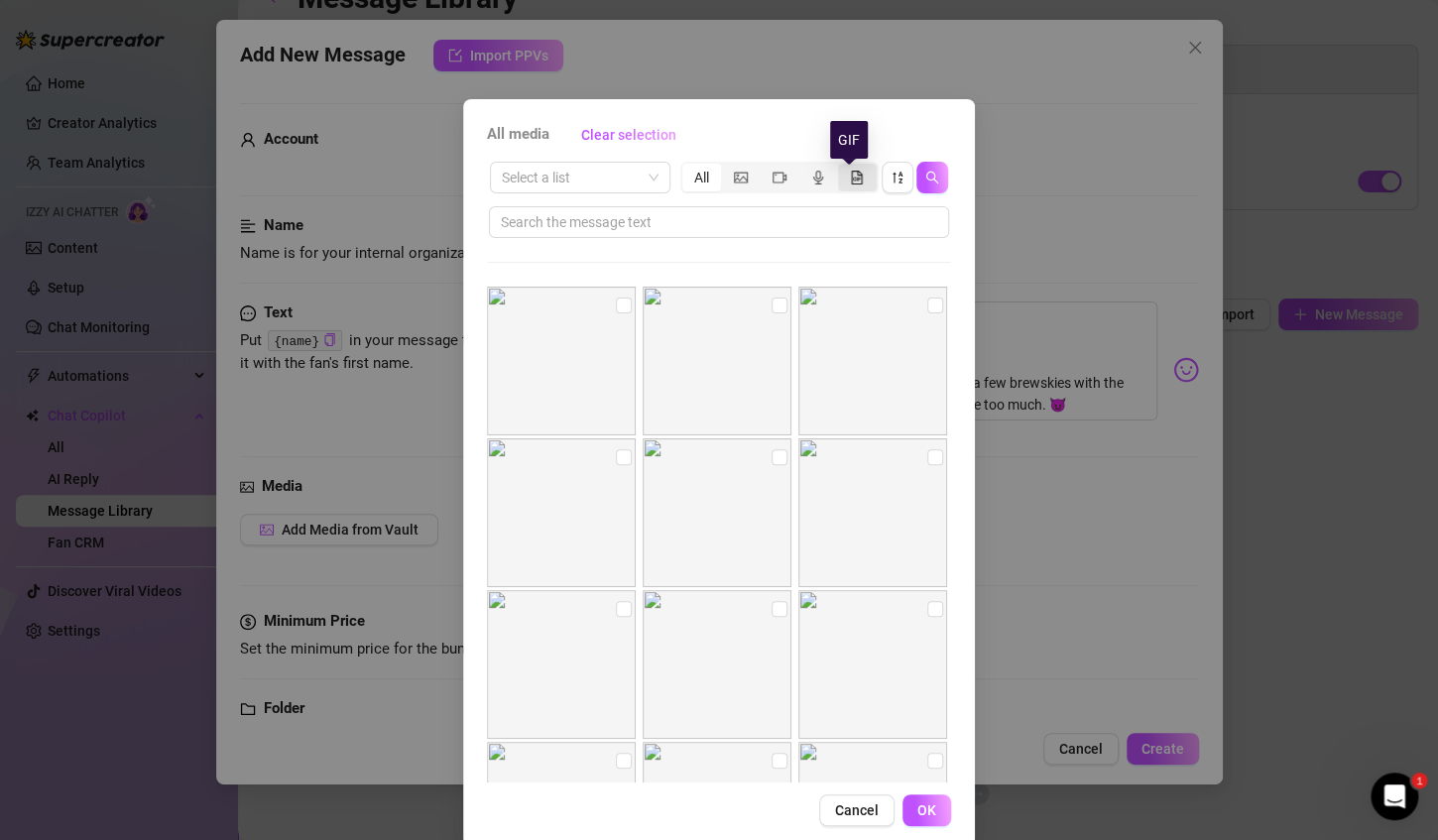 click 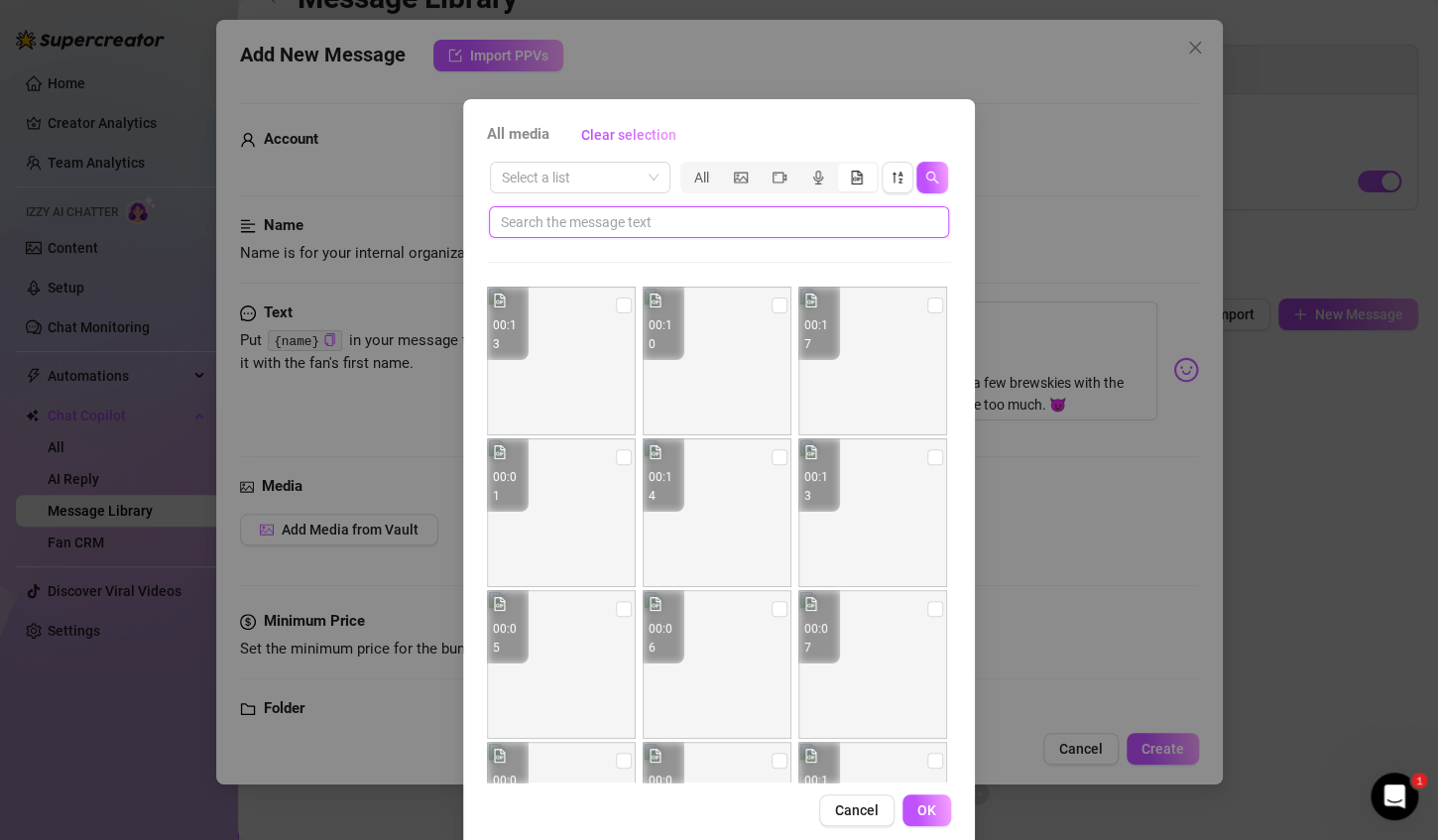 click at bounding box center [711, 222] 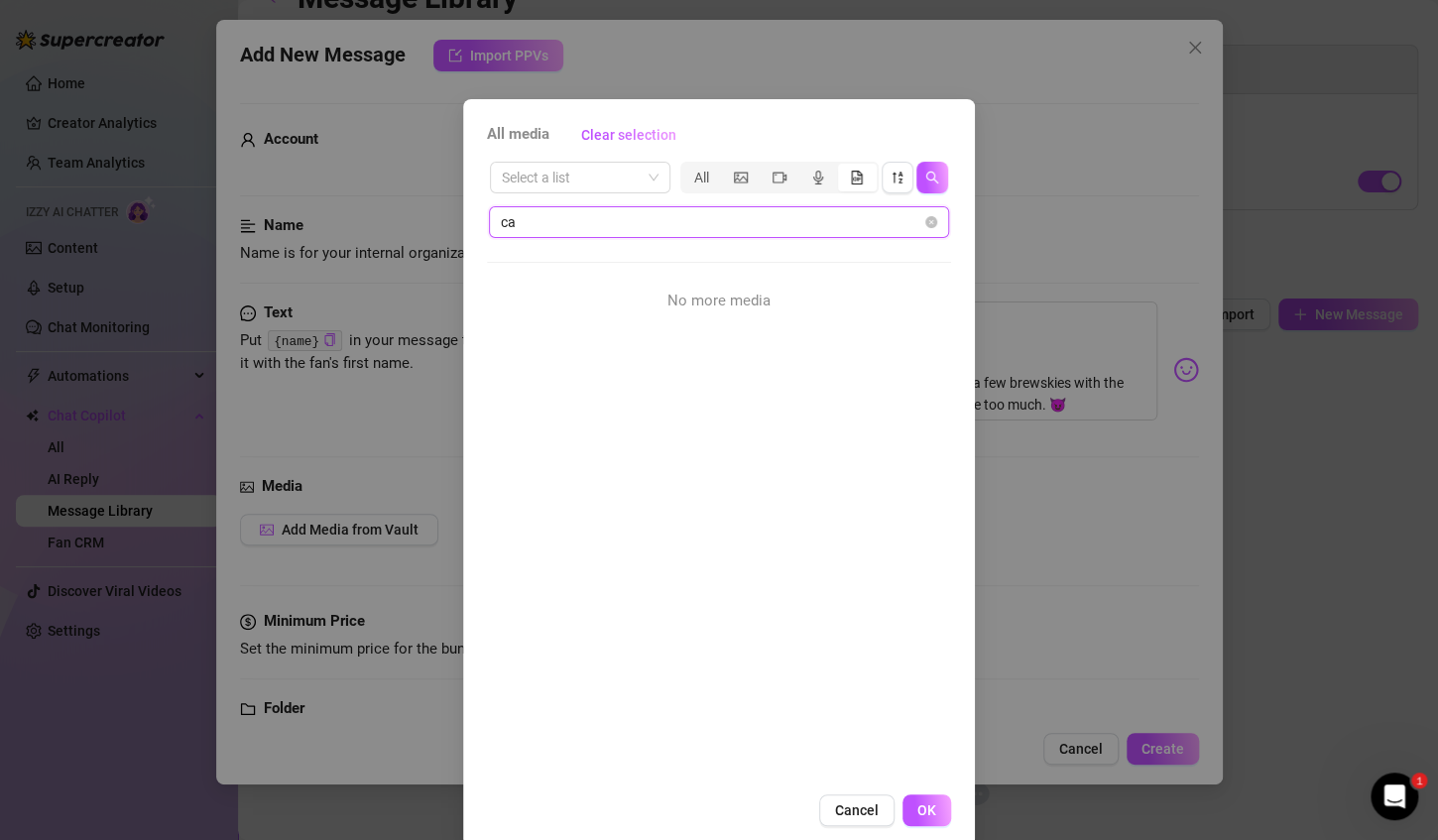 type on "c" 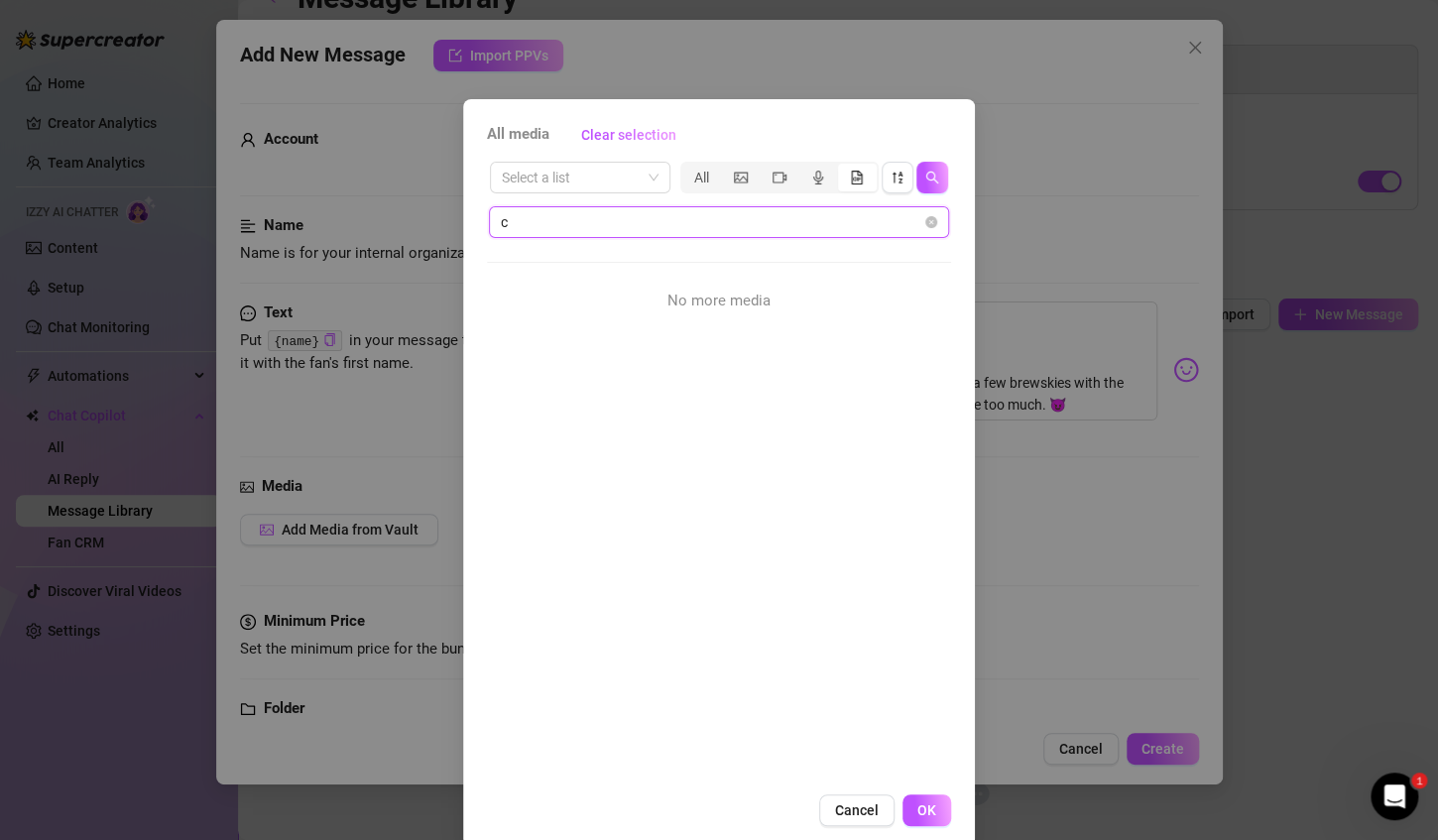 type 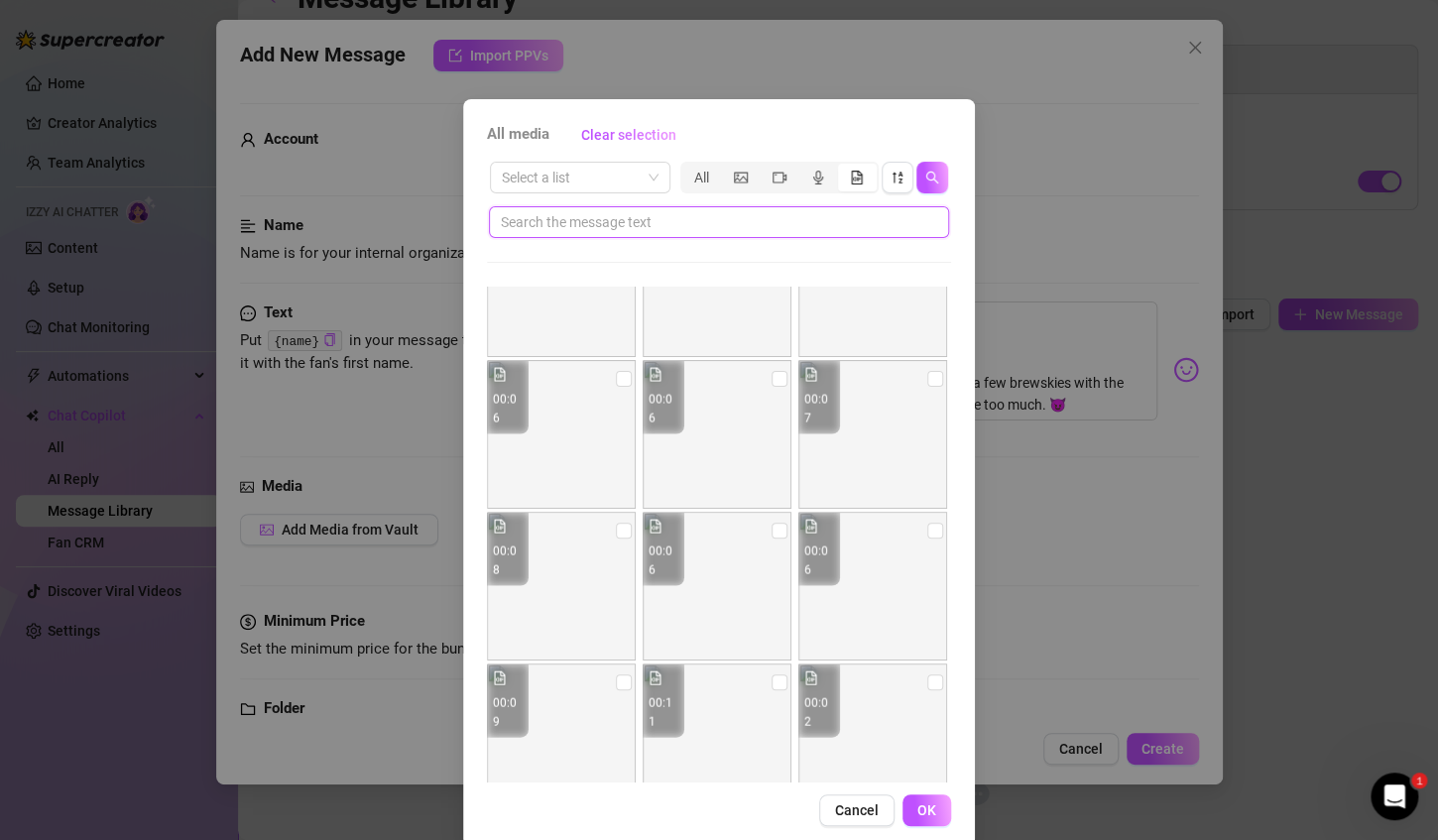 scroll, scrollTop: 5602, scrollLeft: 0, axis: vertical 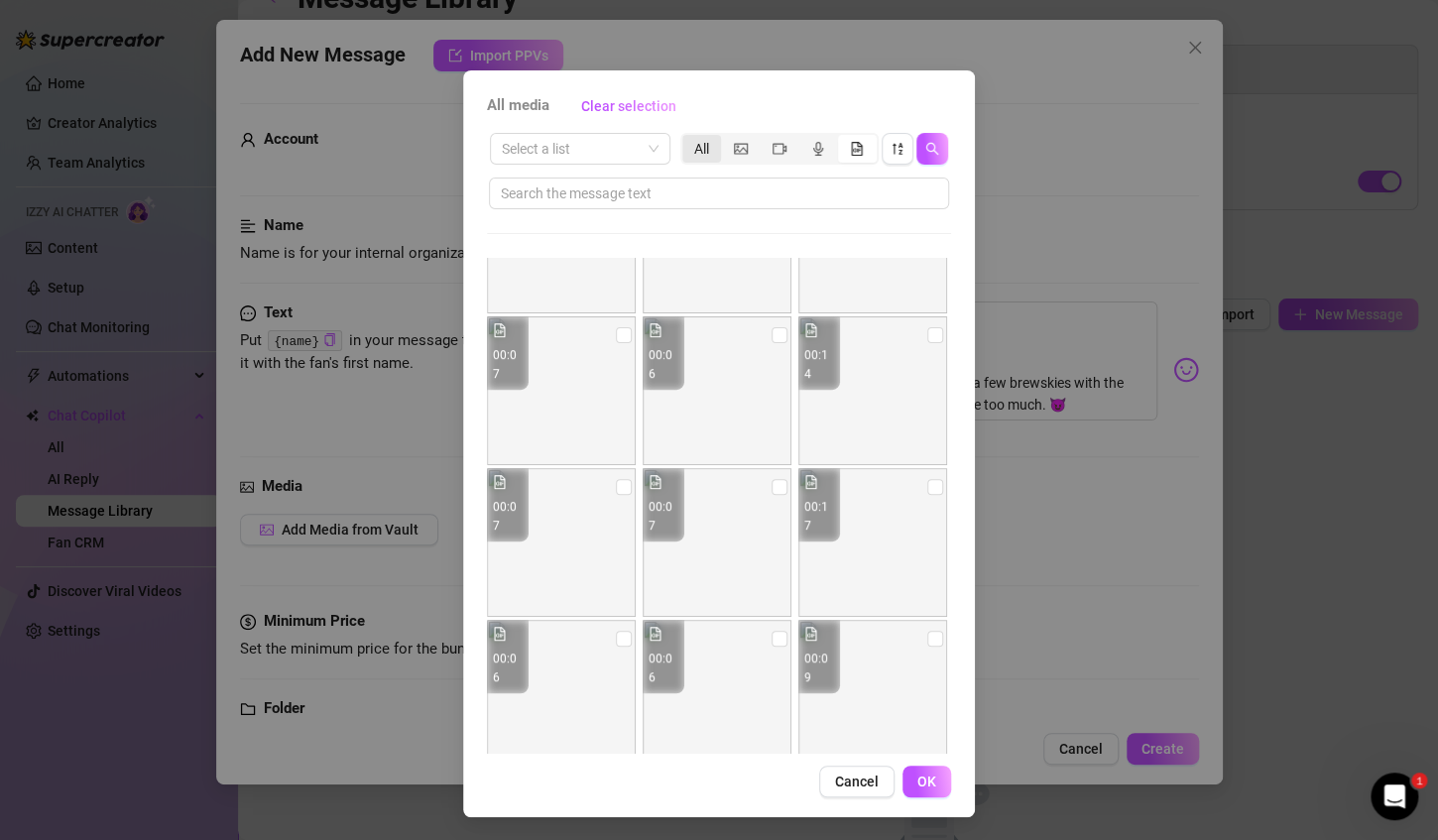click on "All" at bounding box center (701, 149) 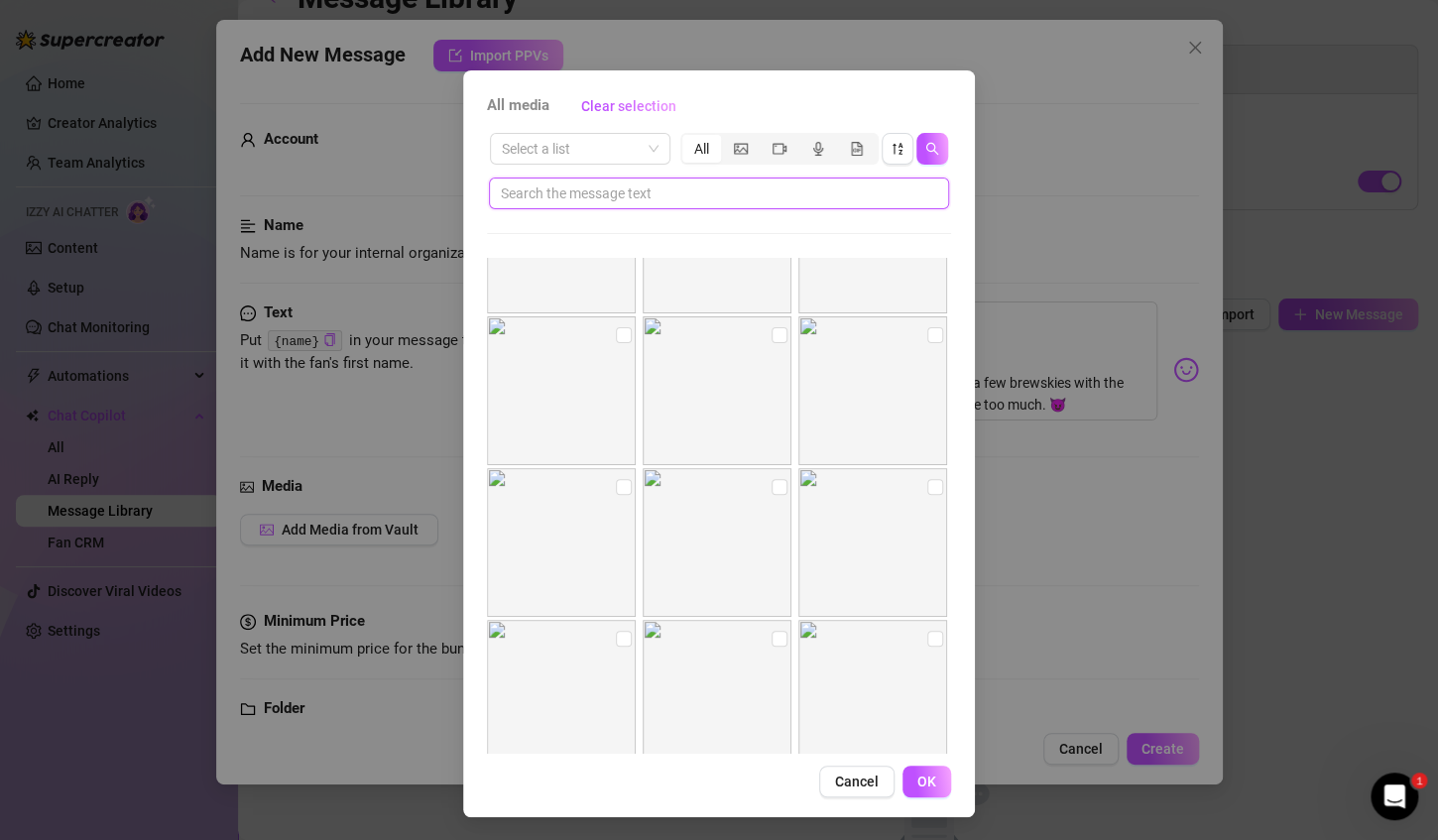 click at bounding box center (711, 193) 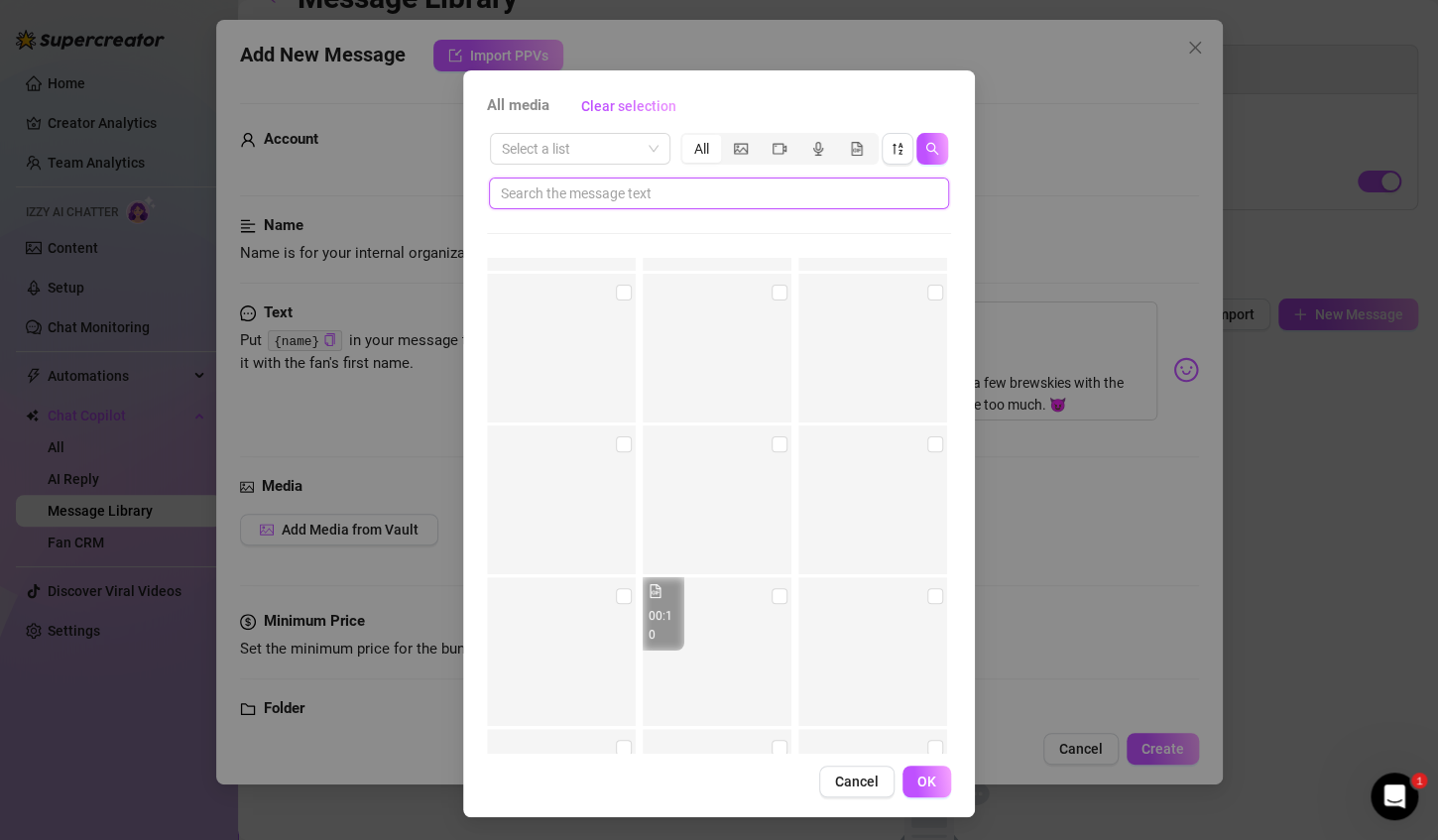 scroll, scrollTop: 46874, scrollLeft: 0, axis: vertical 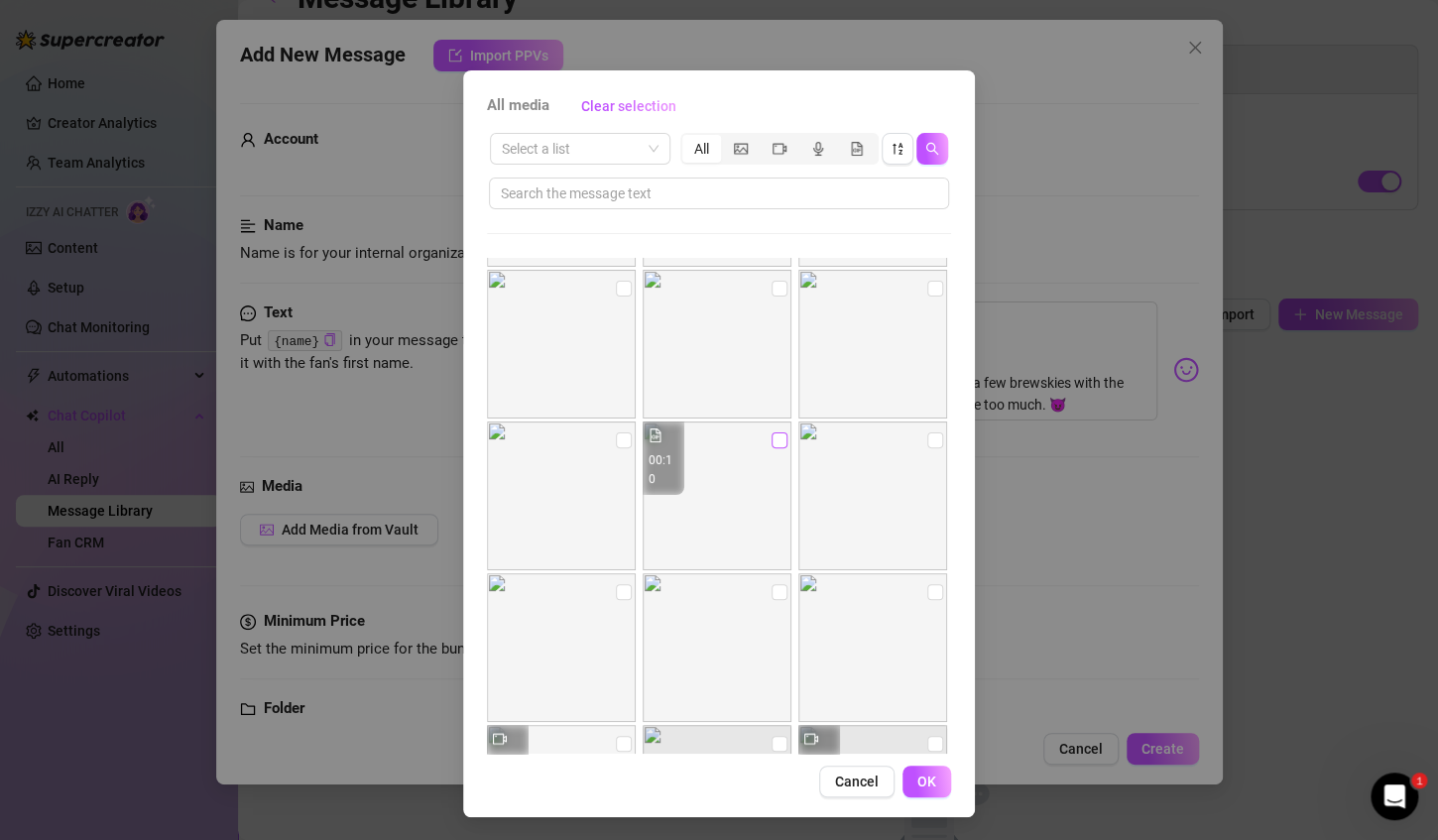 click at bounding box center (779, 440) 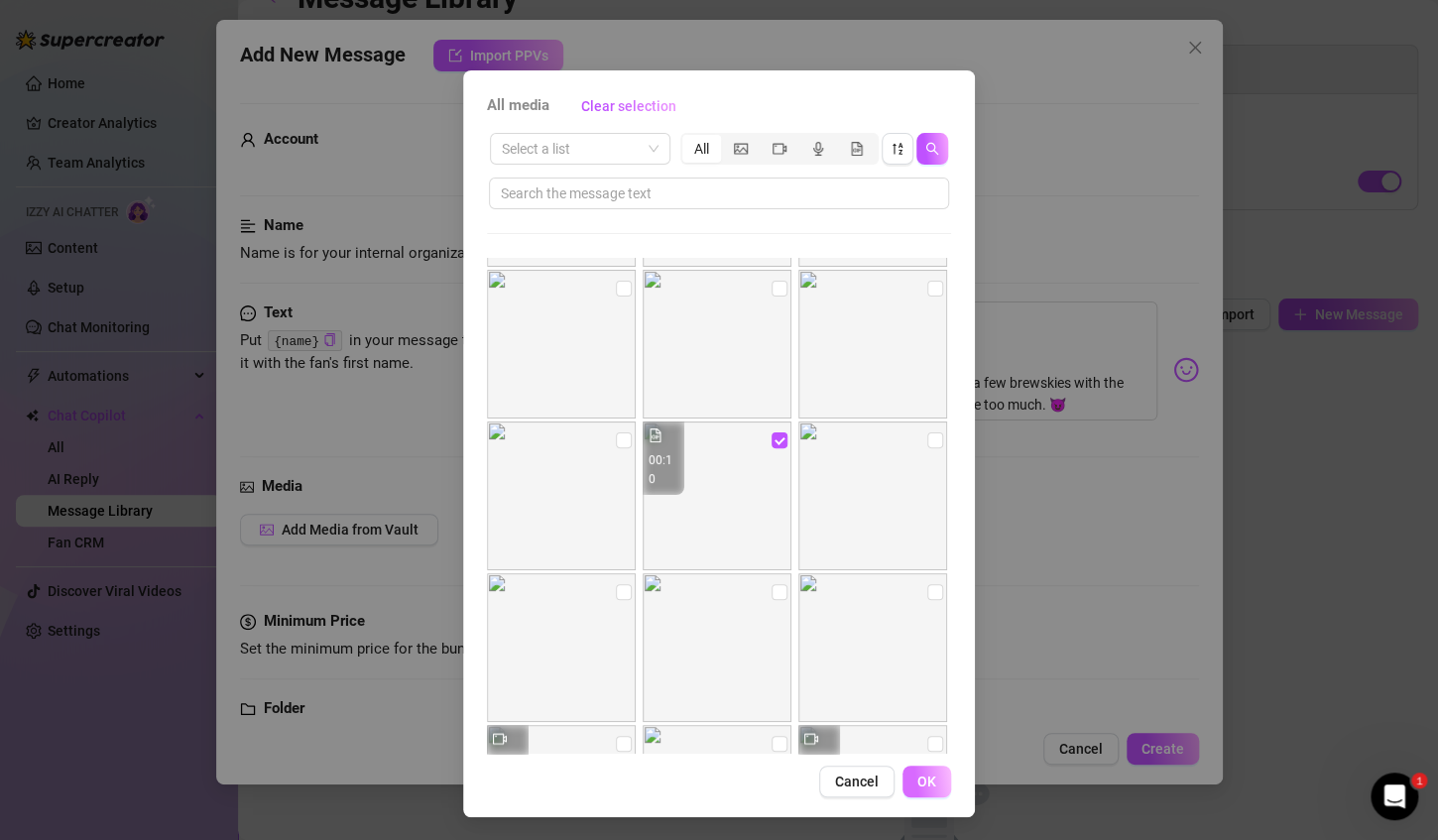 click on "OK" at bounding box center [926, 781] 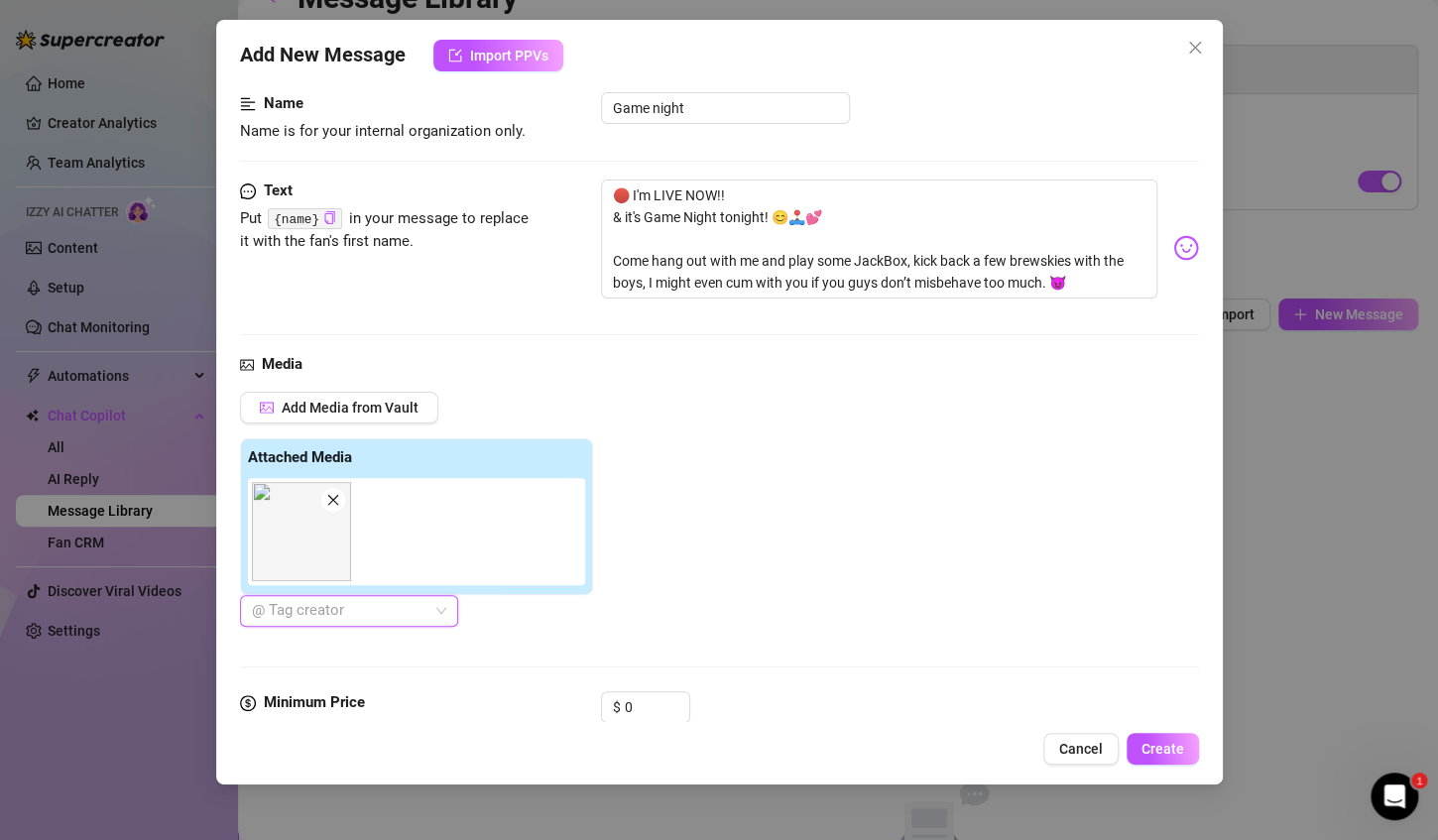 scroll, scrollTop: 0, scrollLeft: 0, axis: both 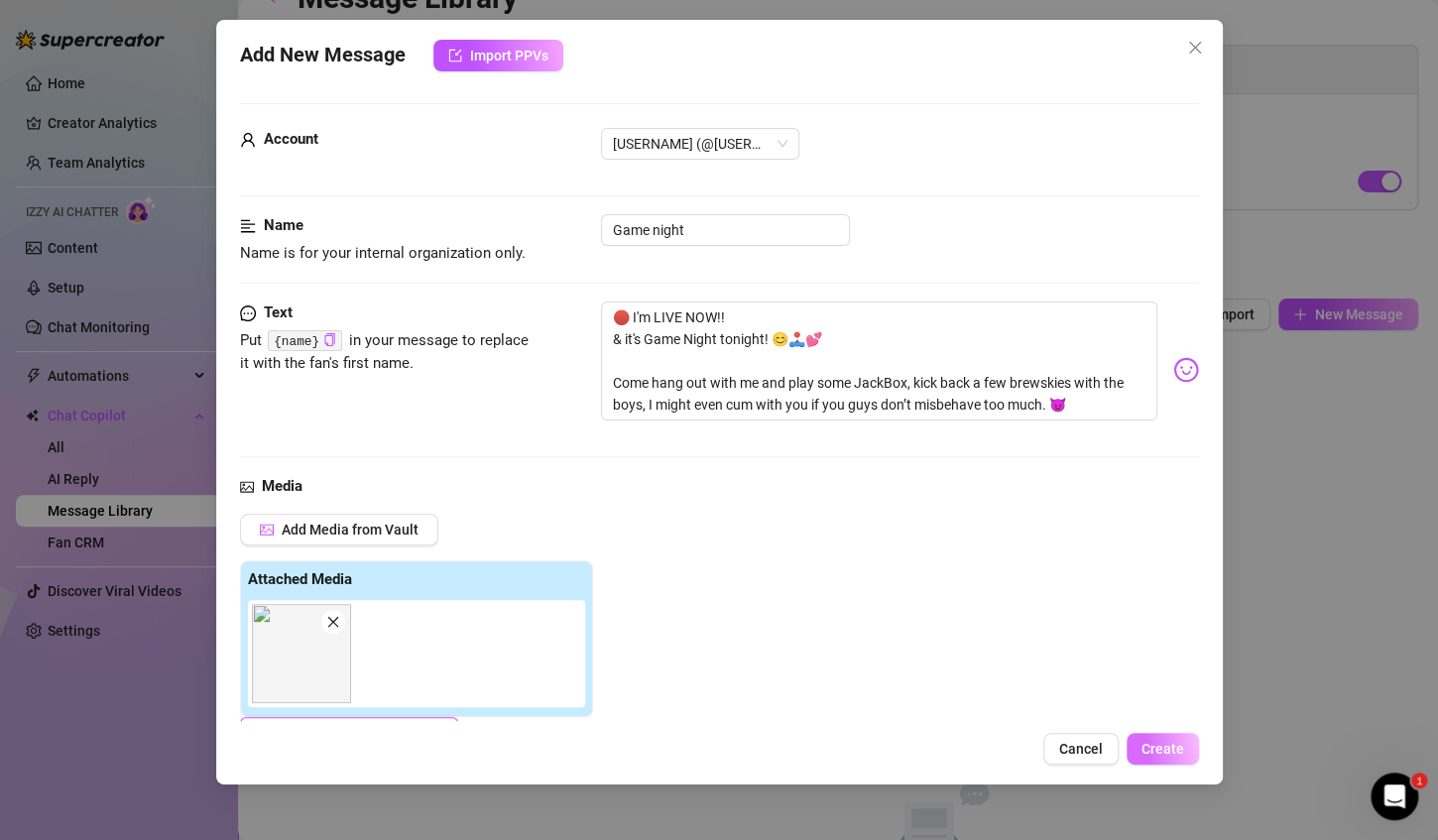 click on "Create" at bounding box center [1162, 749] 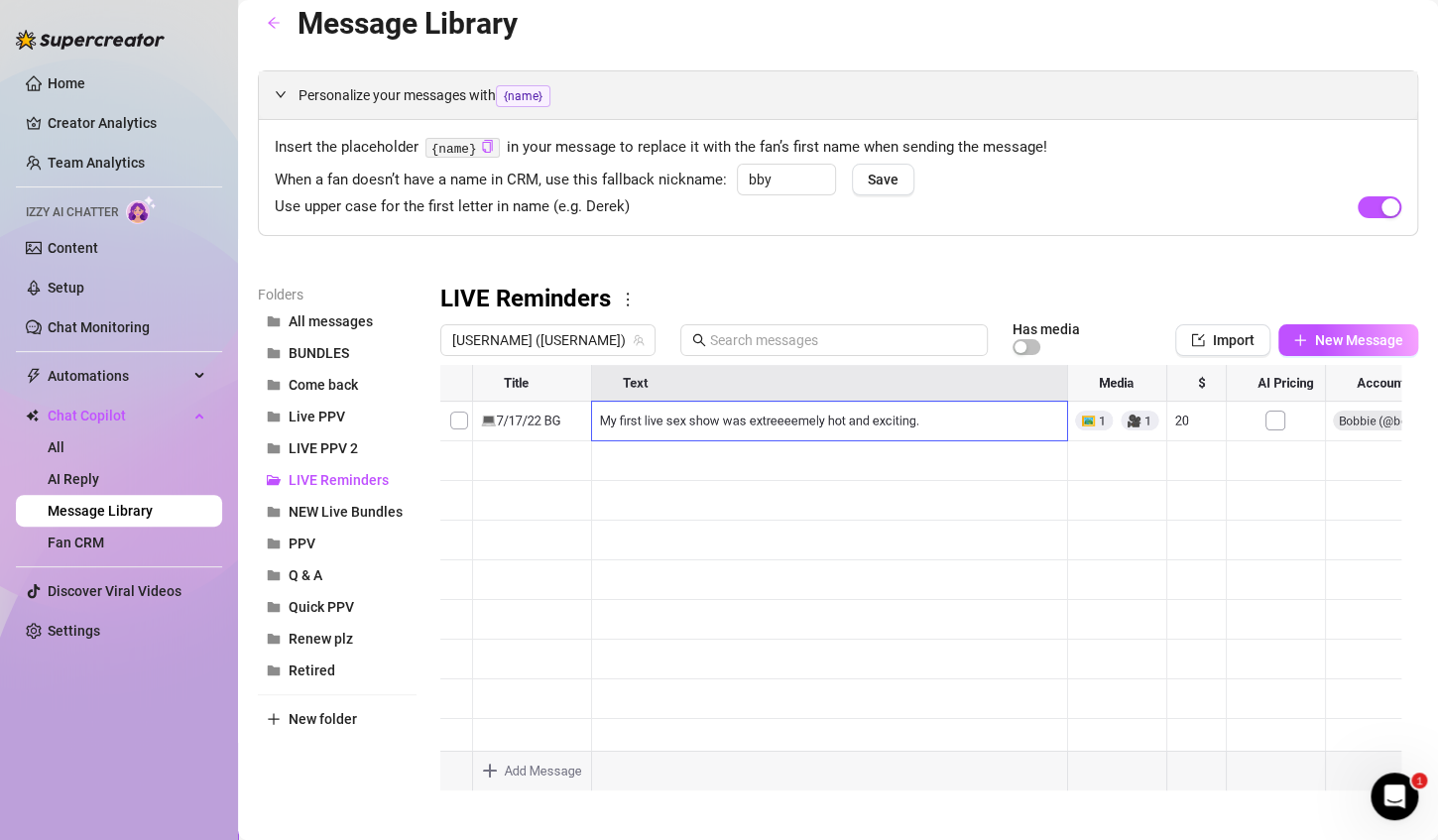 scroll, scrollTop: 0, scrollLeft: 0, axis: both 